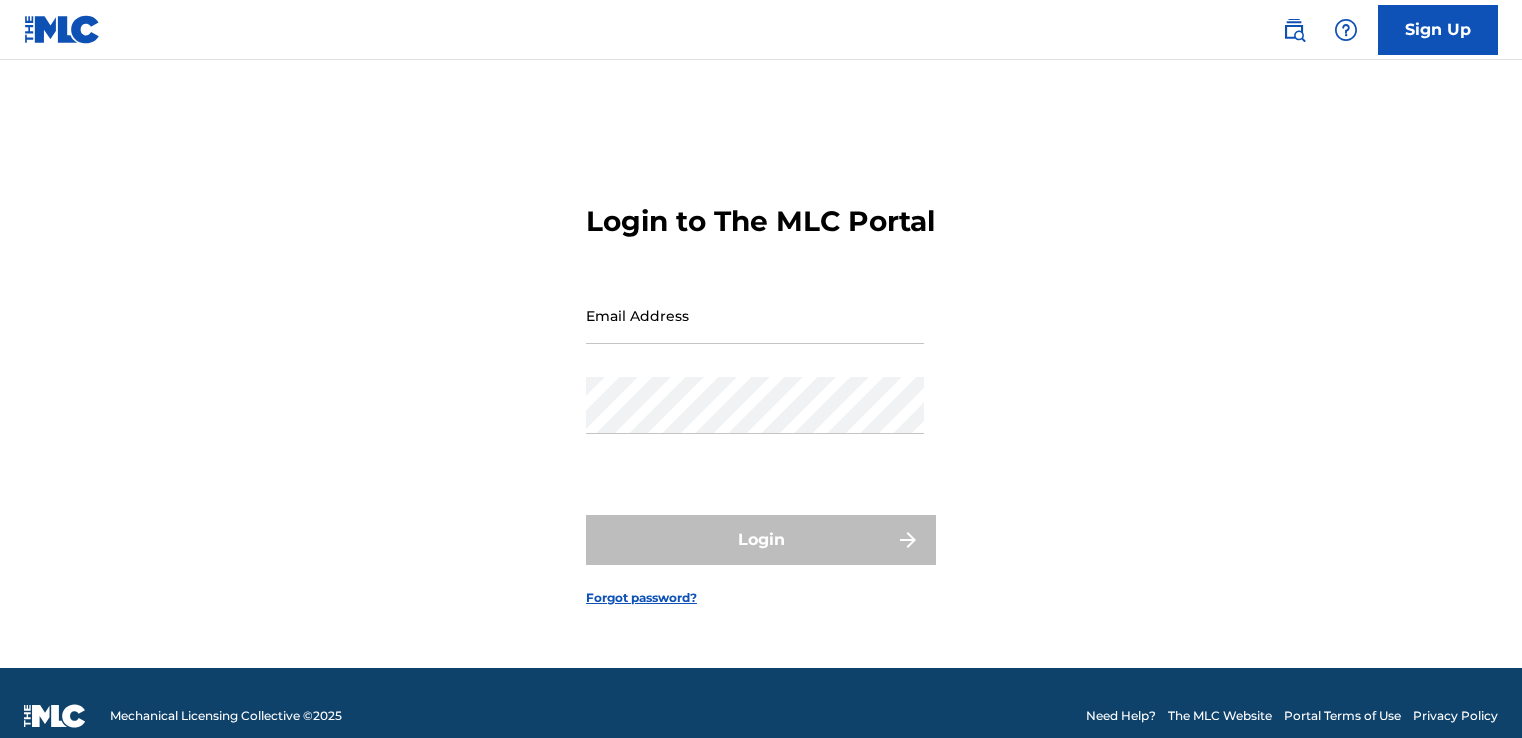 scroll, scrollTop: 0, scrollLeft: 0, axis: both 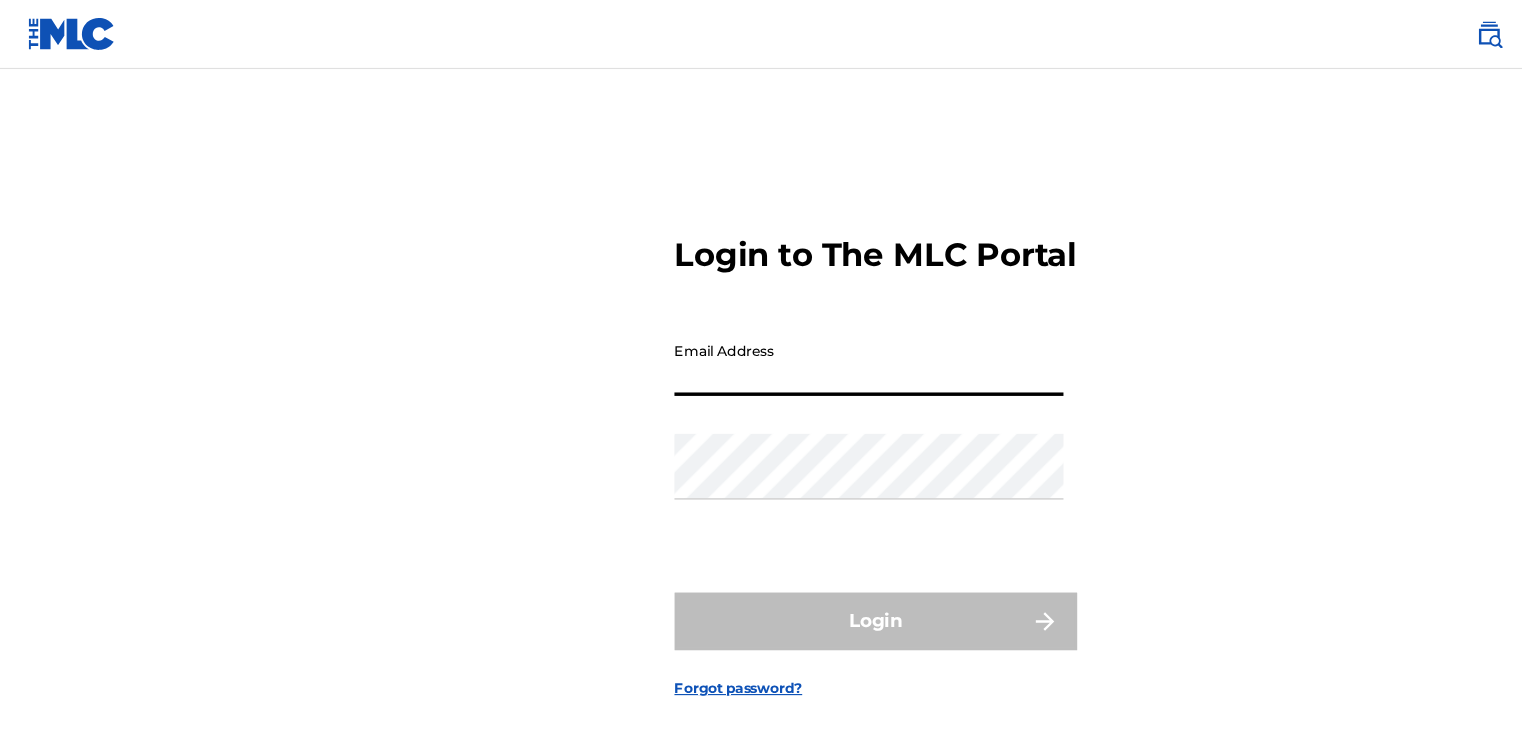 click on "Email Address" at bounding box center (755, 315) 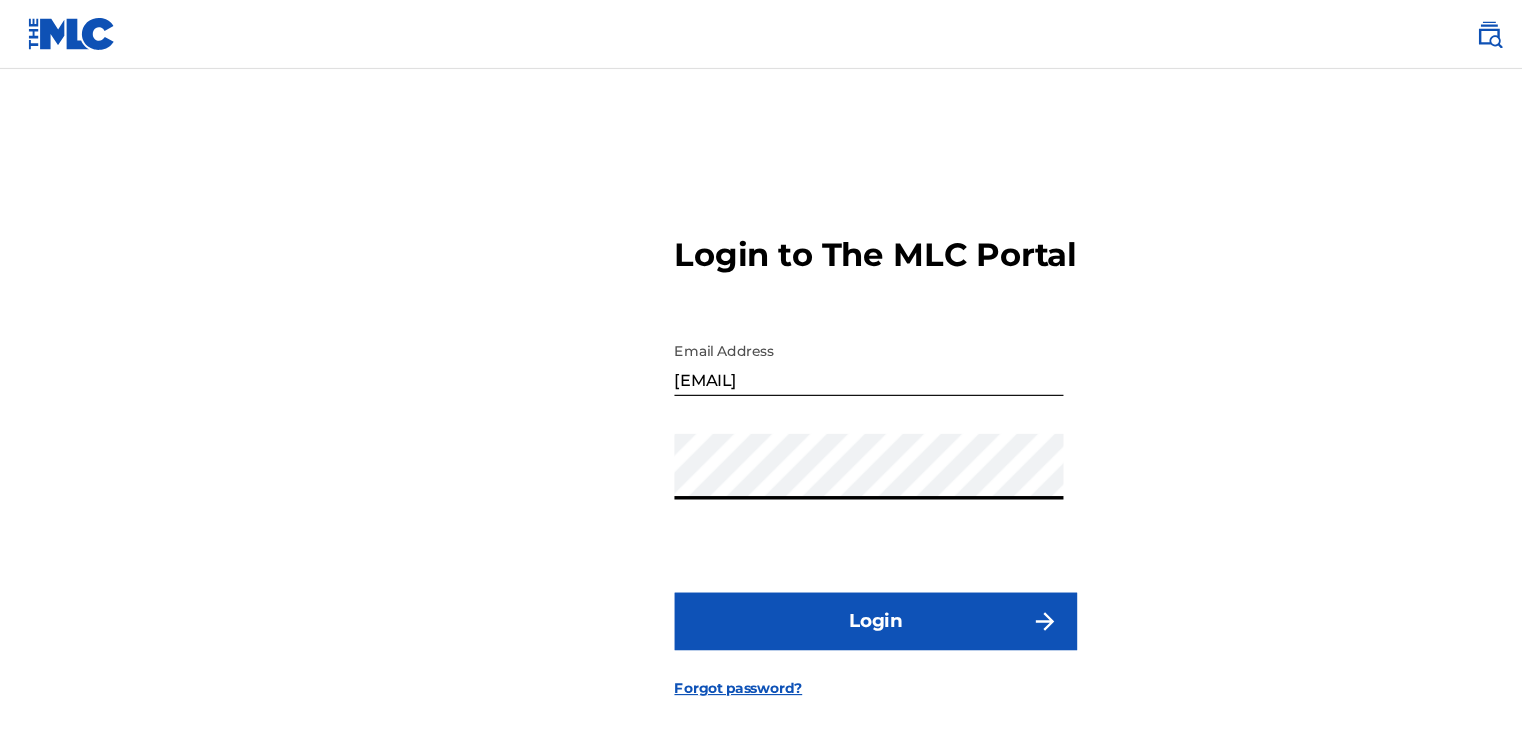 click on "Login" at bounding box center [761, 540] 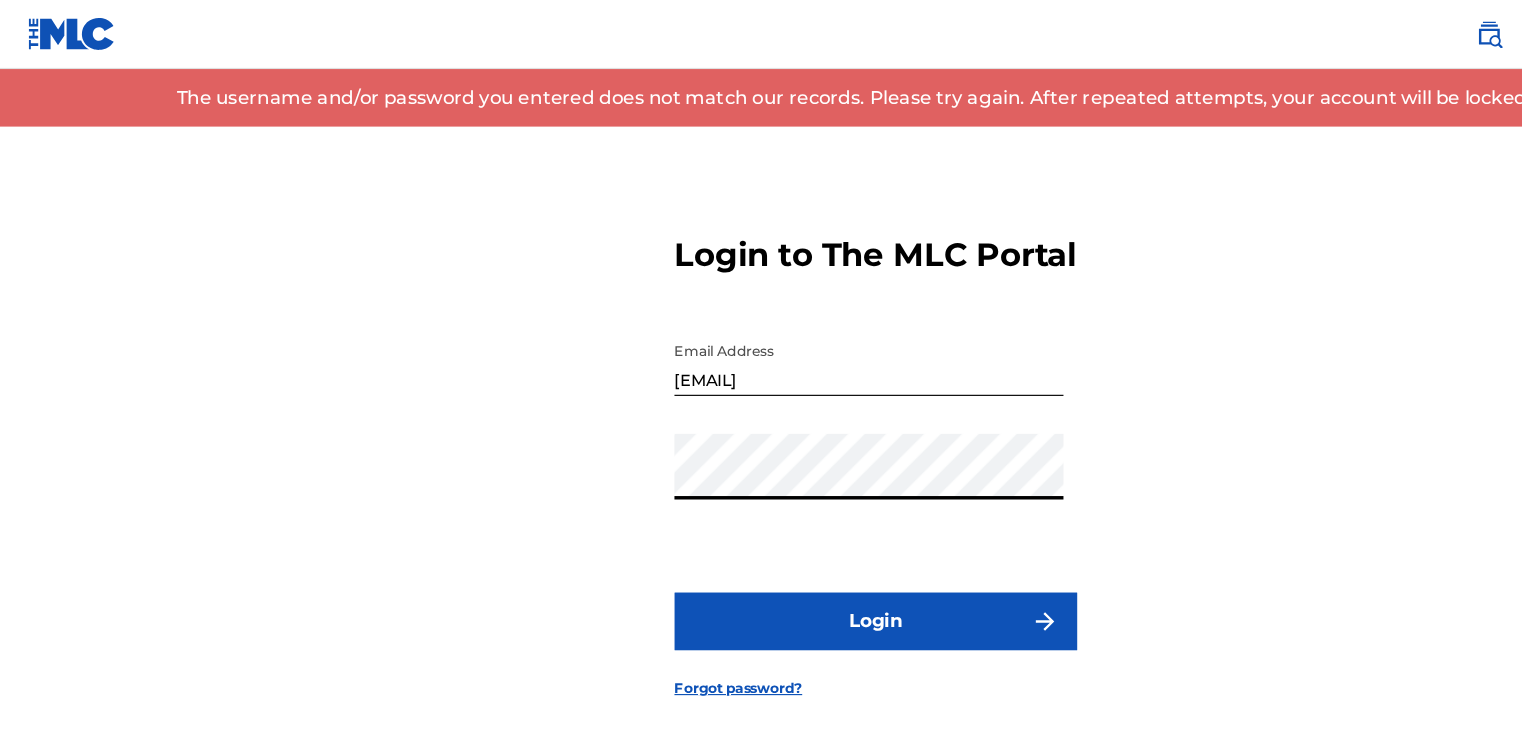 click on "Login to The MLC Portal Email Address [EMAIL] Password Login Forgot password?" at bounding box center [761, 389] 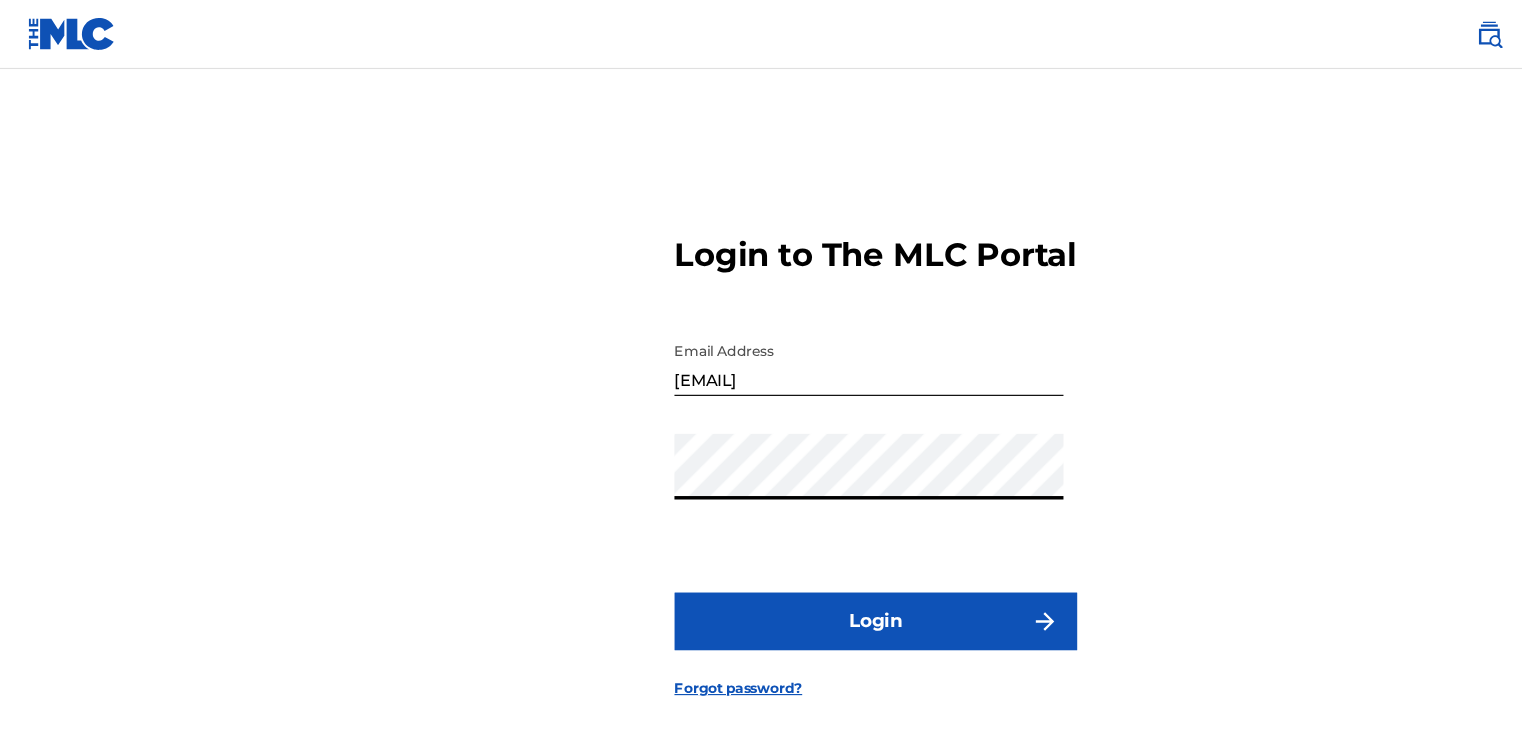 click on "Login" at bounding box center [761, 540] 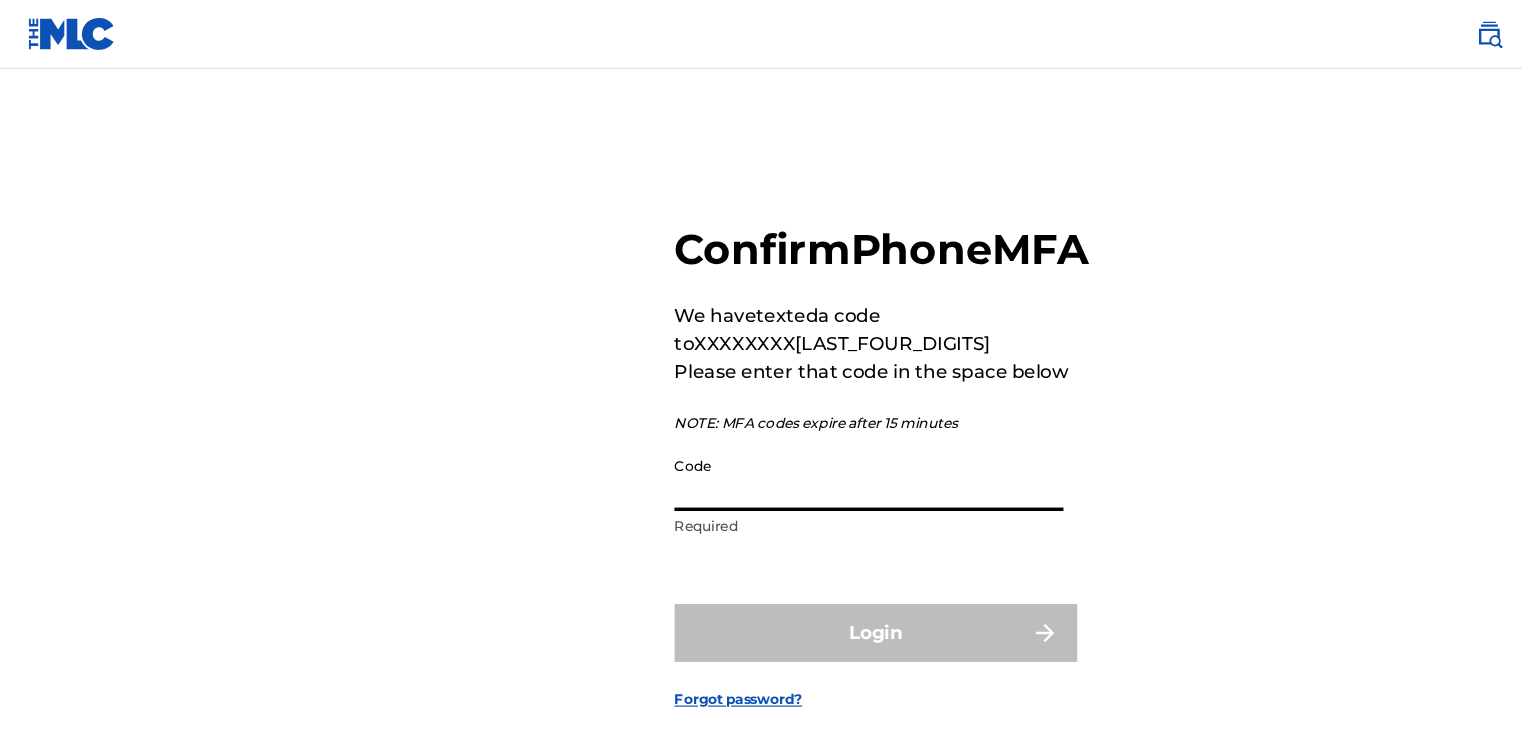 click on "Code" at bounding box center (755, 415) 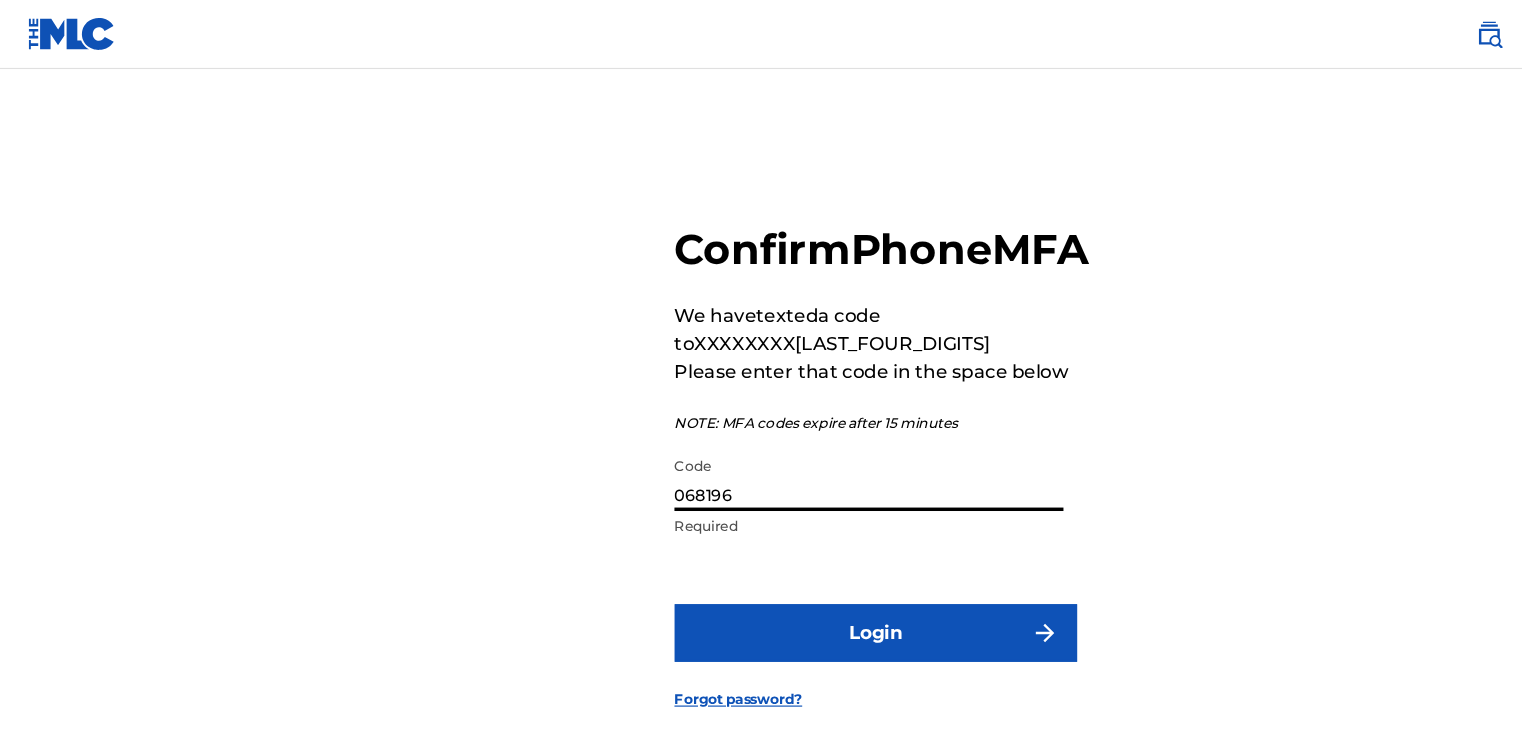 type on "068196" 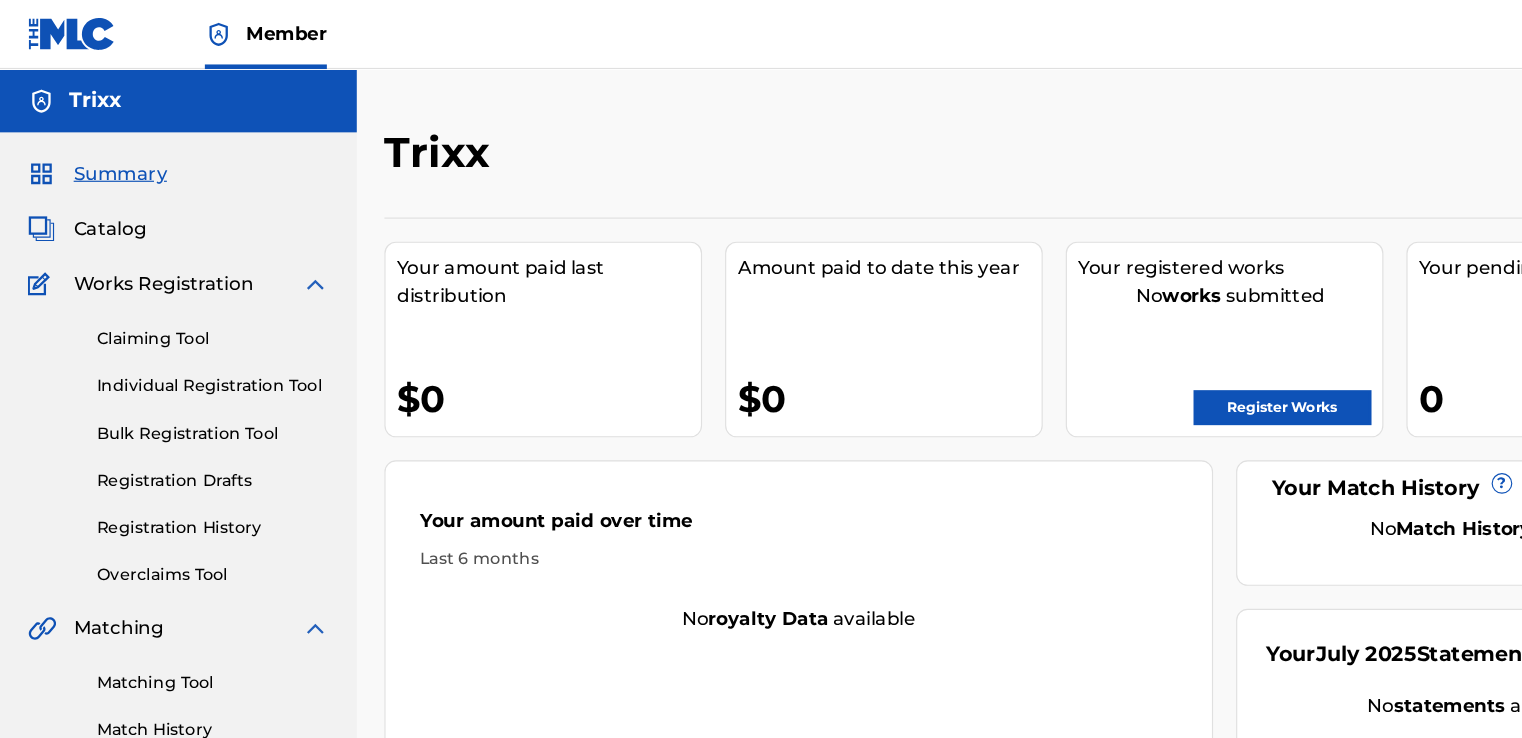 scroll, scrollTop: 0, scrollLeft: 0, axis: both 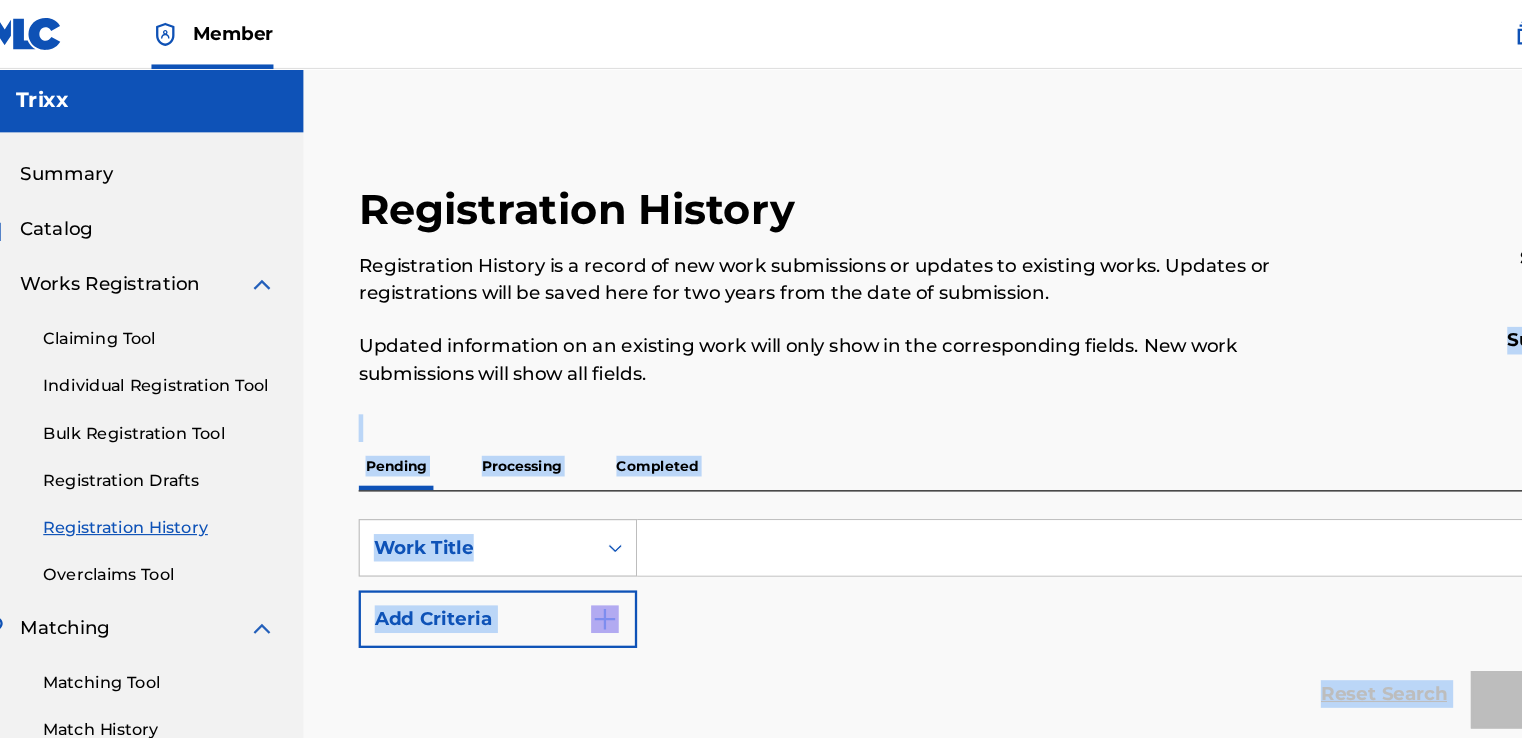 drag, startPoint x: 1321, startPoint y: 347, endPoint x: 1382, endPoint y: 558, distance: 219.64061 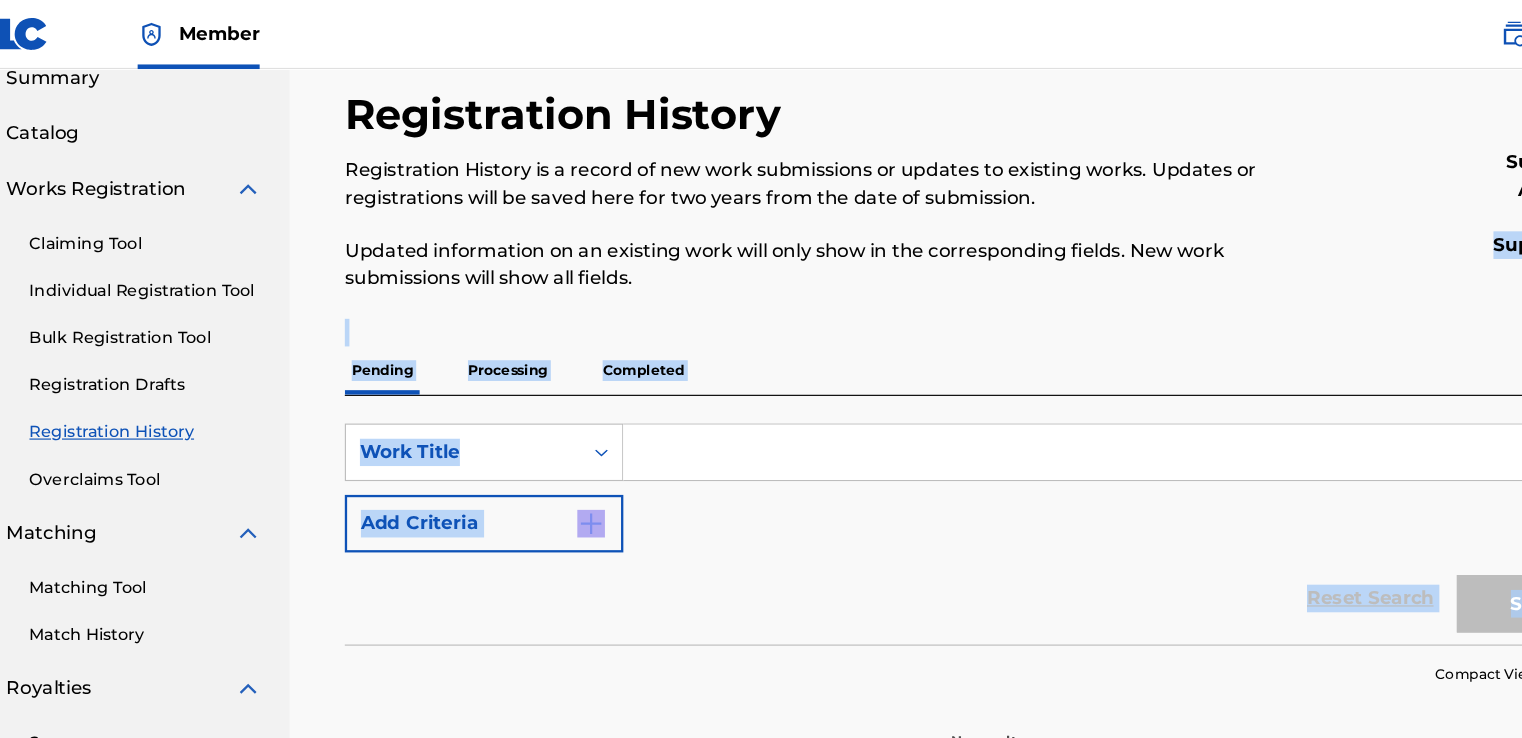 scroll, scrollTop: 80, scrollLeft: 0, axis: vertical 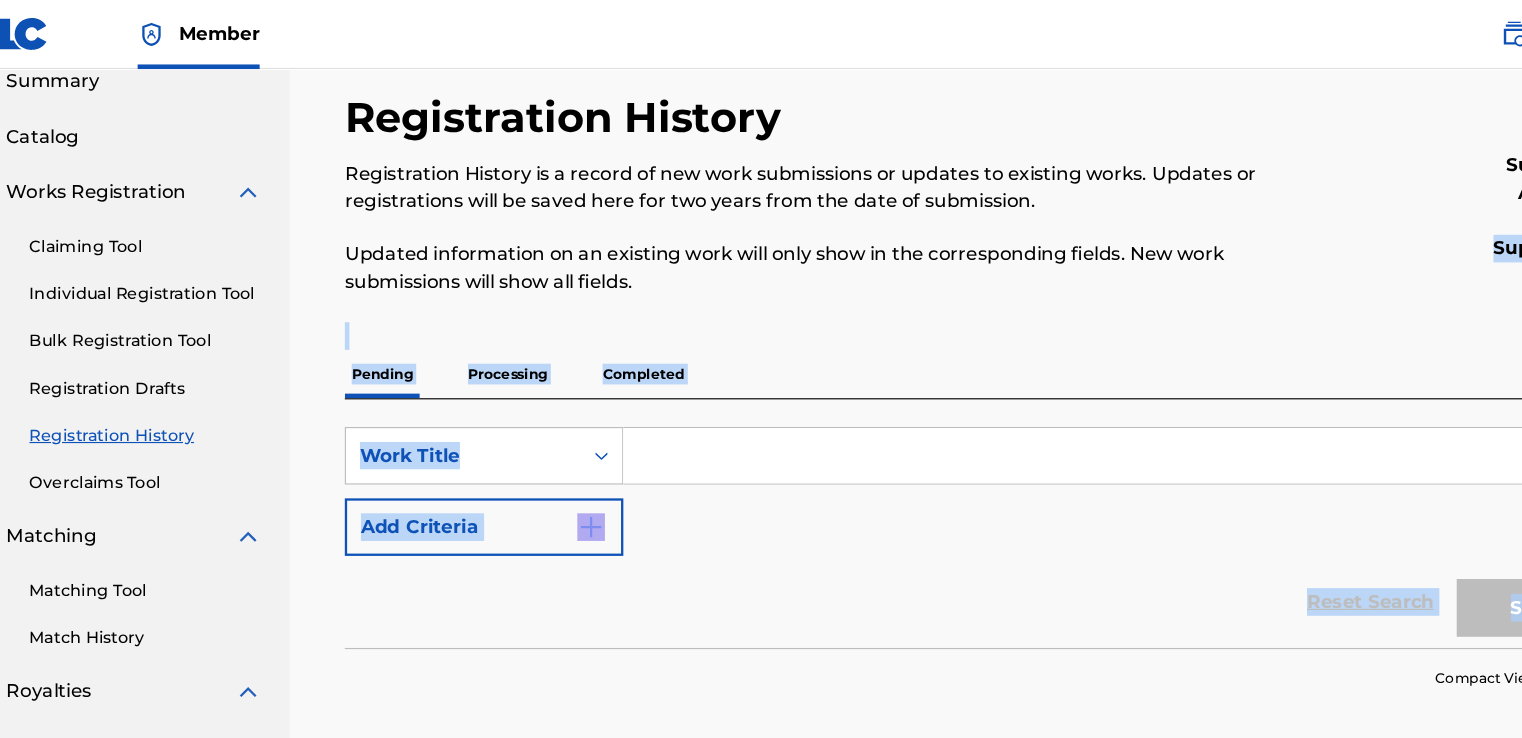 click on "Reset Search Search" at bounding box center [916, 523] 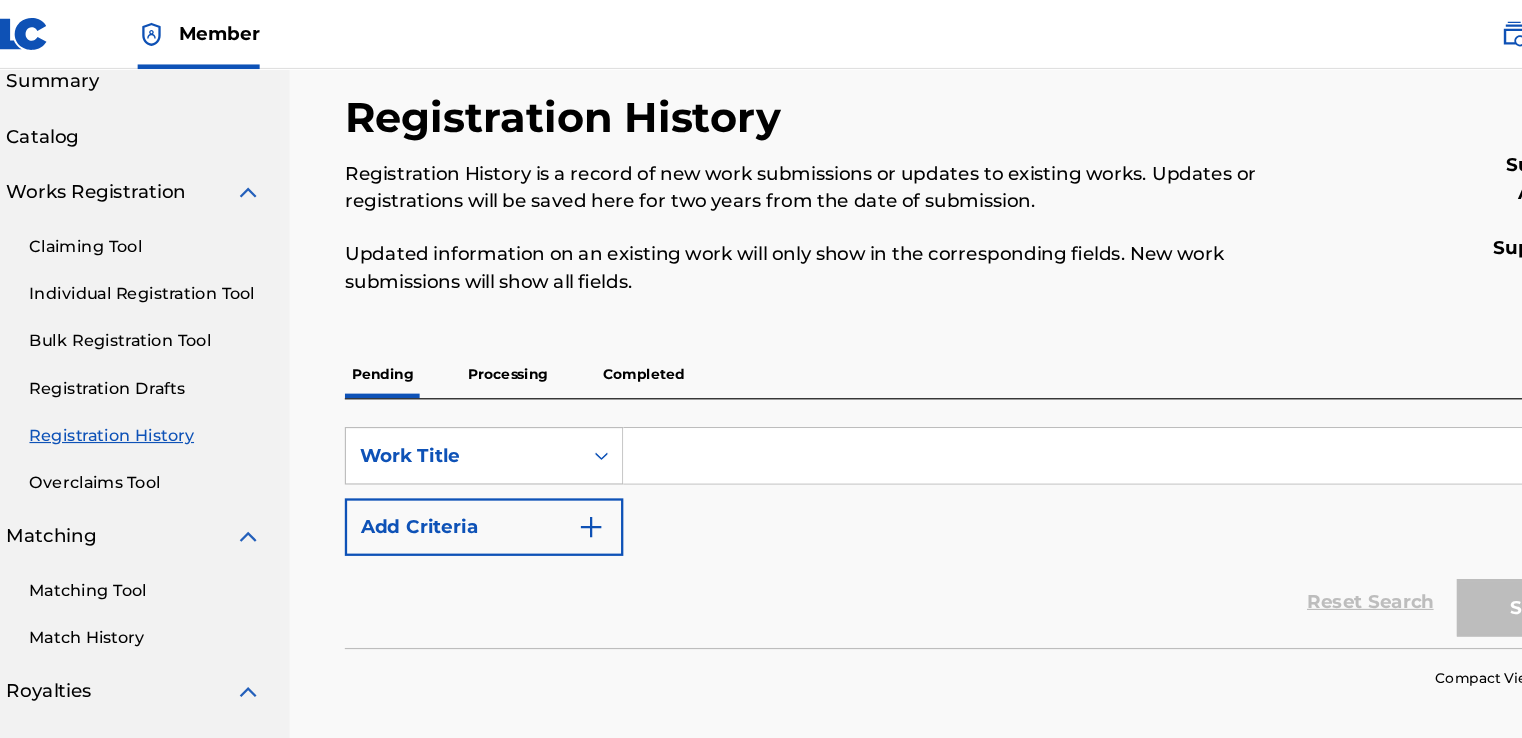 click on "Processing" at bounding box center [499, 325] 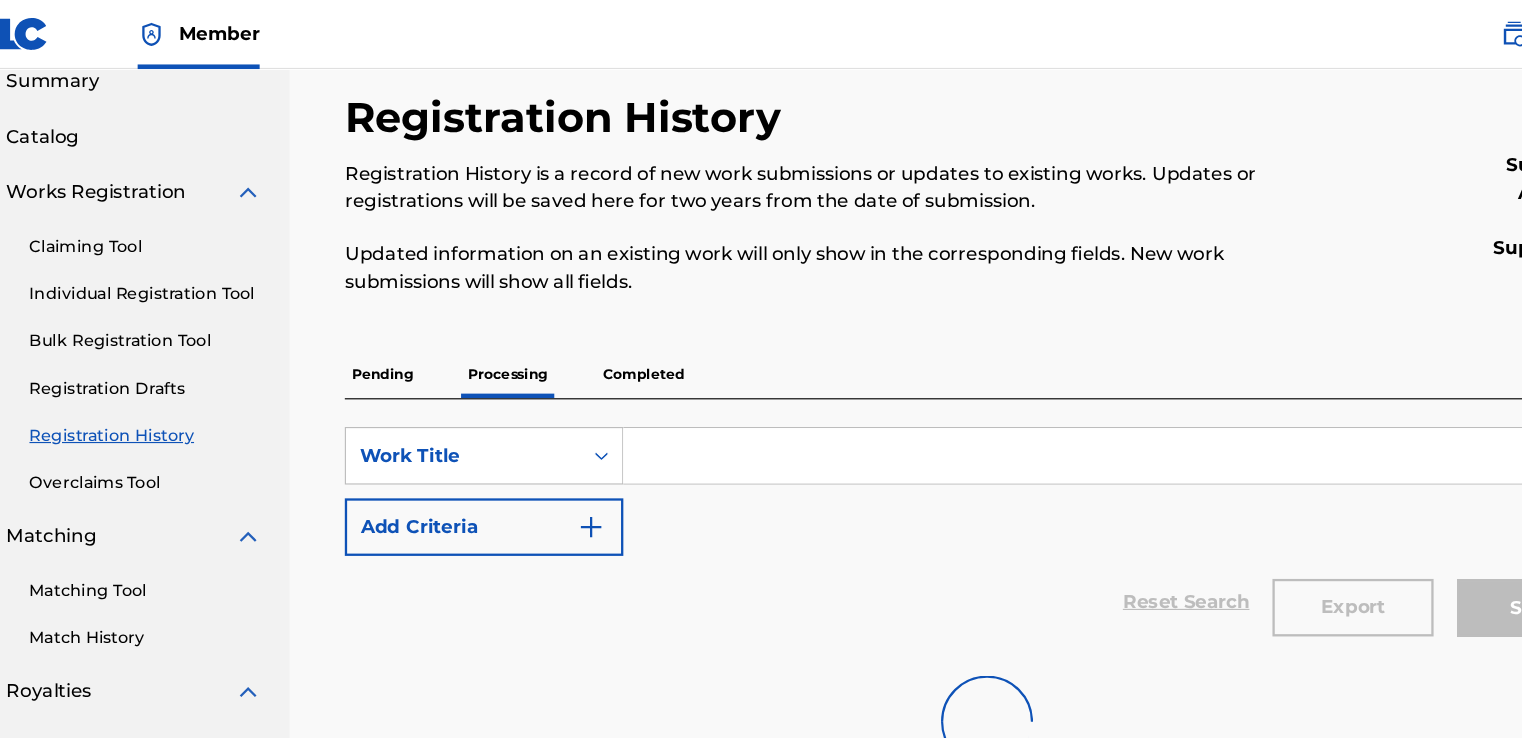 scroll, scrollTop: 0, scrollLeft: 0, axis: both 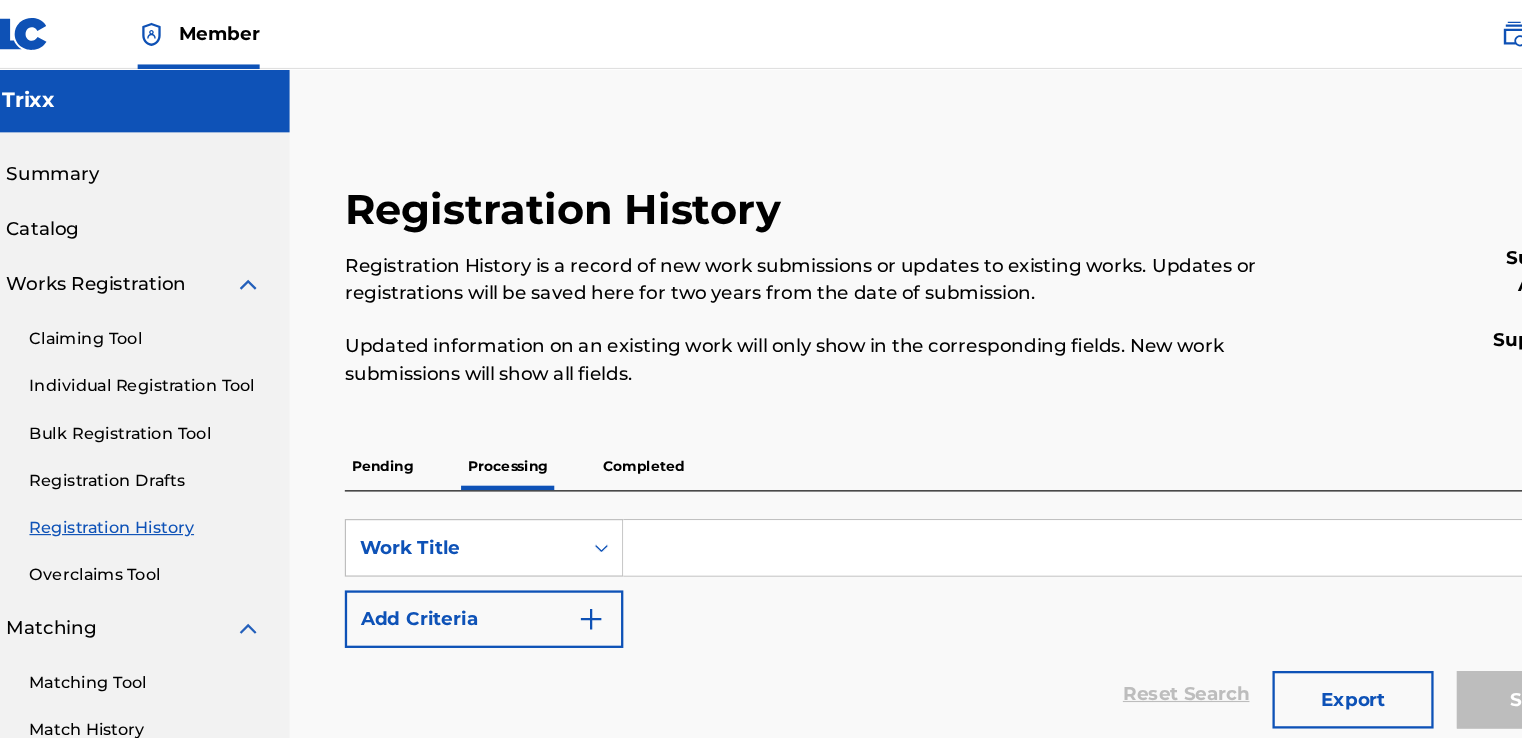 click on "Pending" at bounding box center [390, 405] 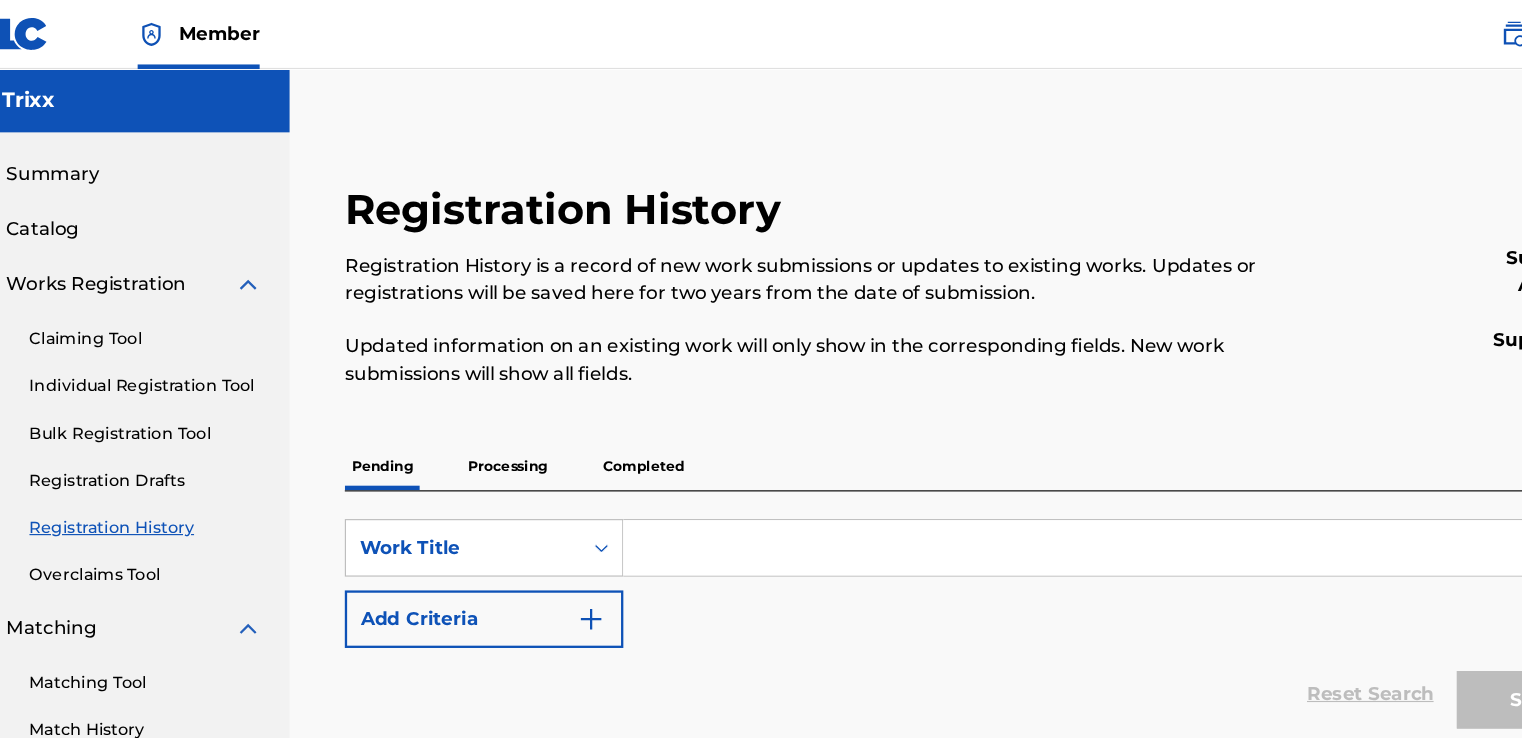 click on "Overclaims Tool" at bounding box center (185, 499) 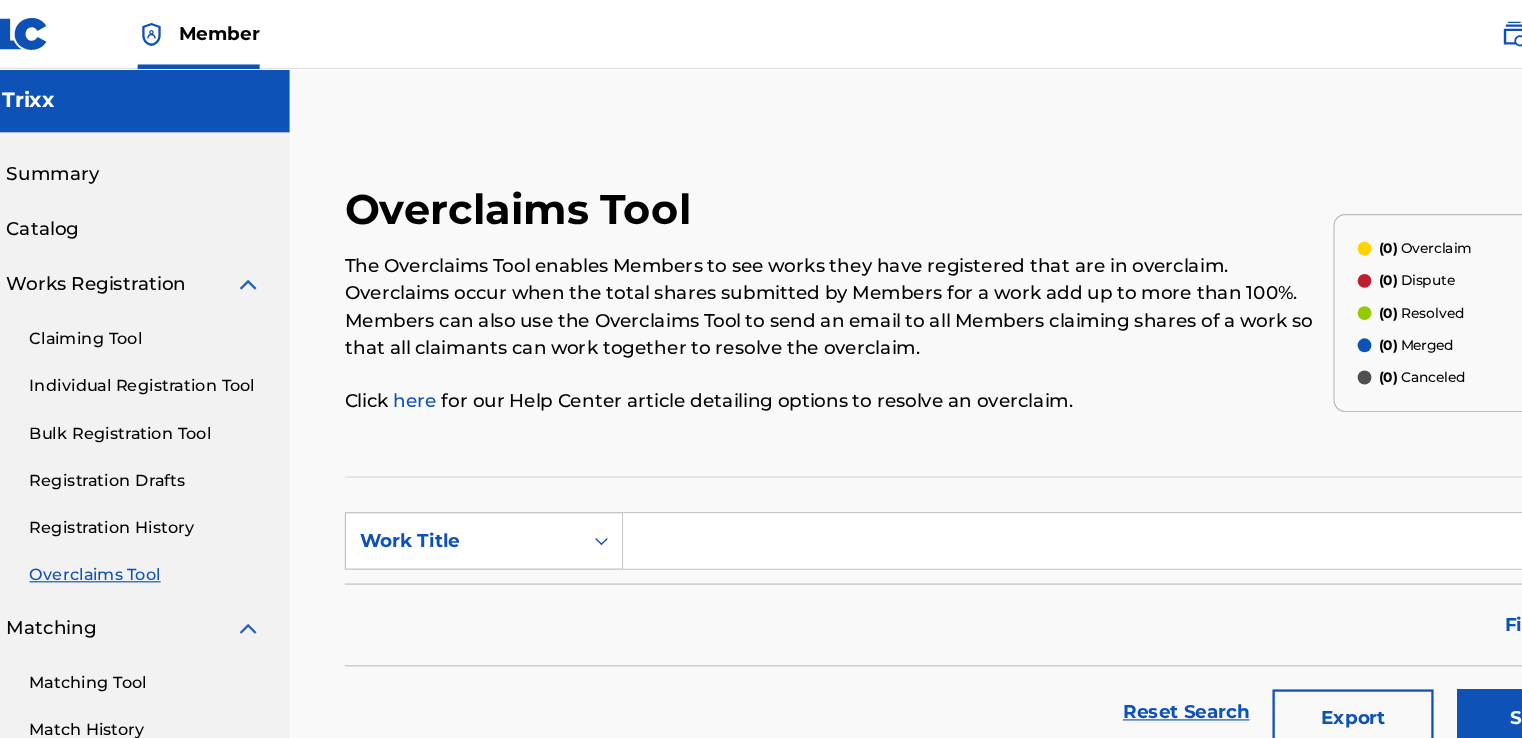 click on "Registration Drafts" at bounding box center [185, 417] 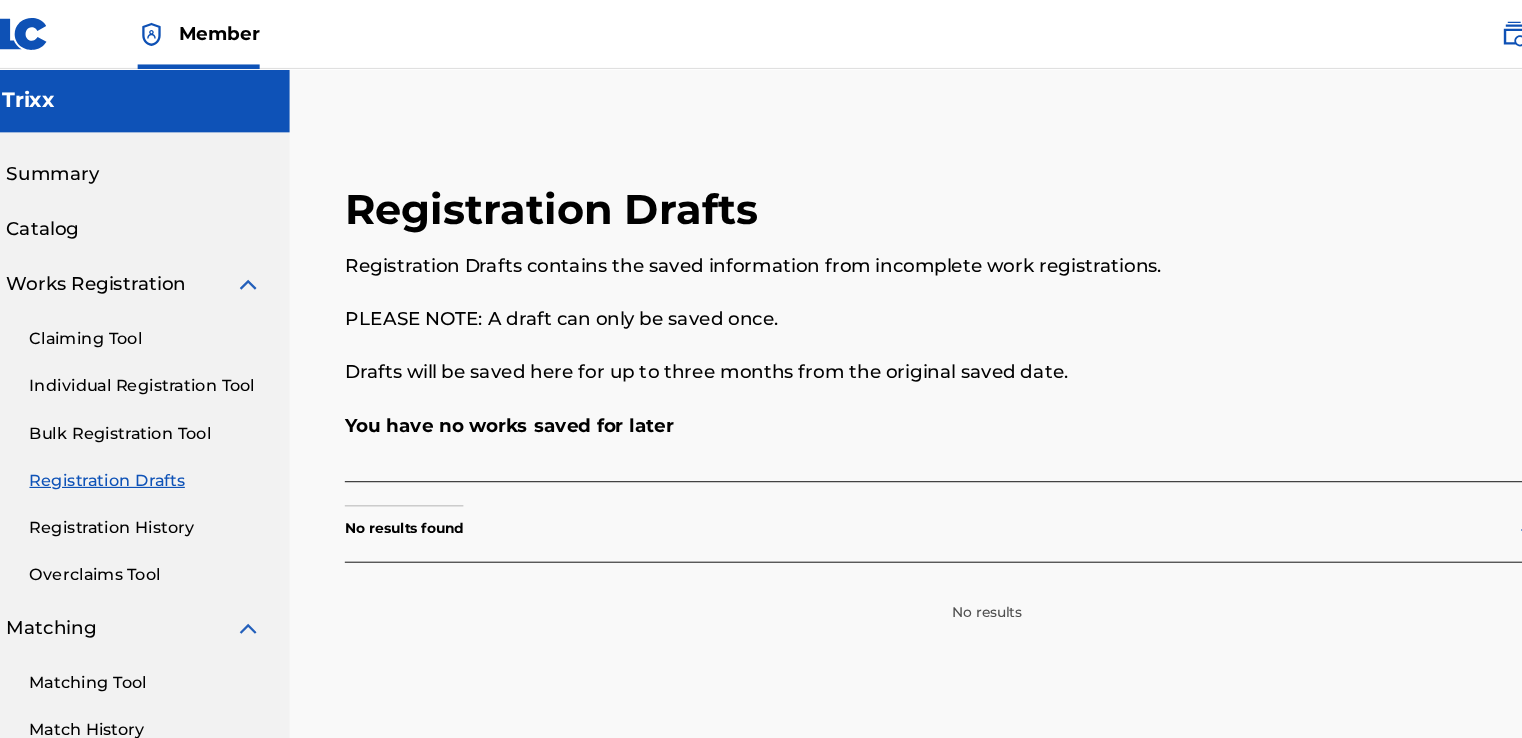 click on "Claiming Tool" at bounding box center (185, 294) 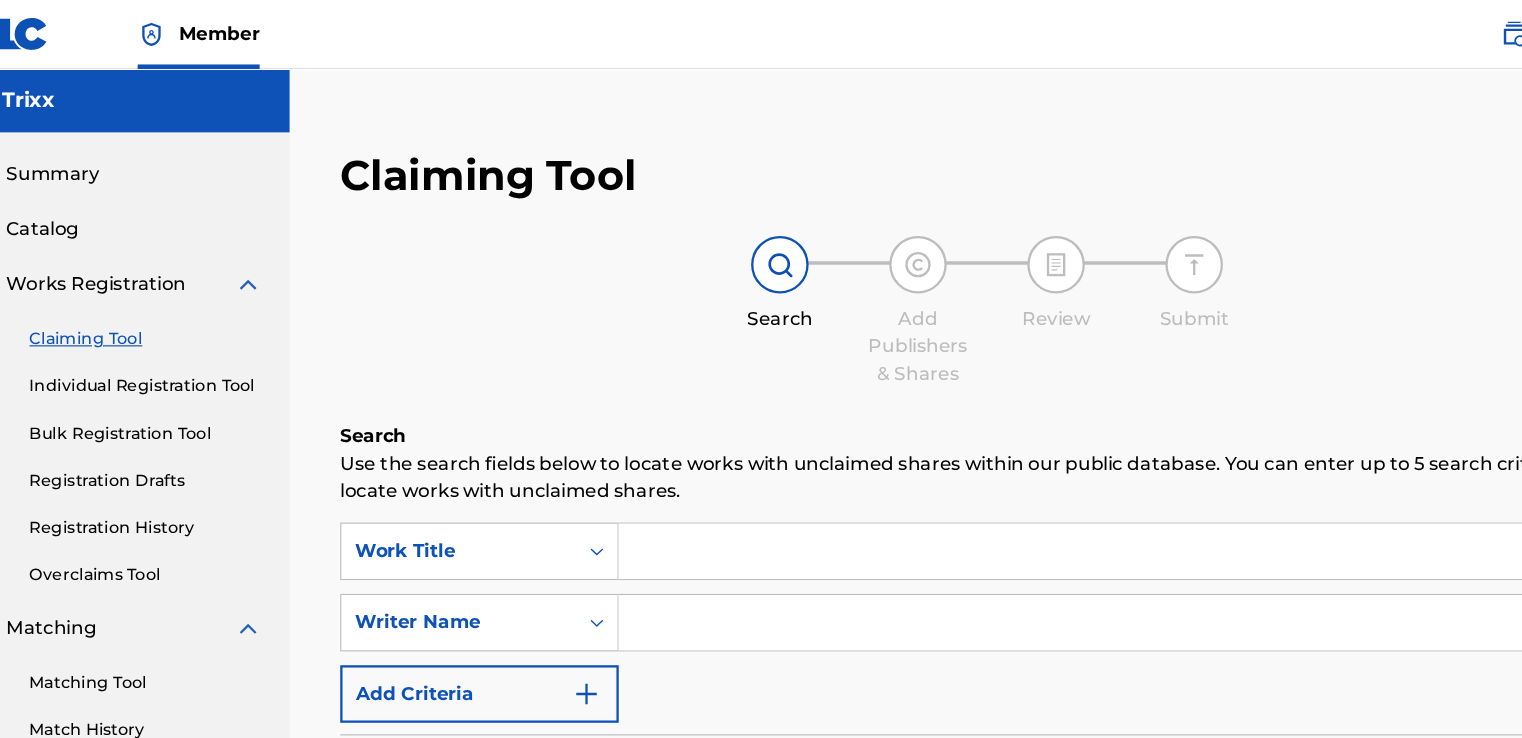 click on "Individual Registration Tool" at bounding box center (185, 335) 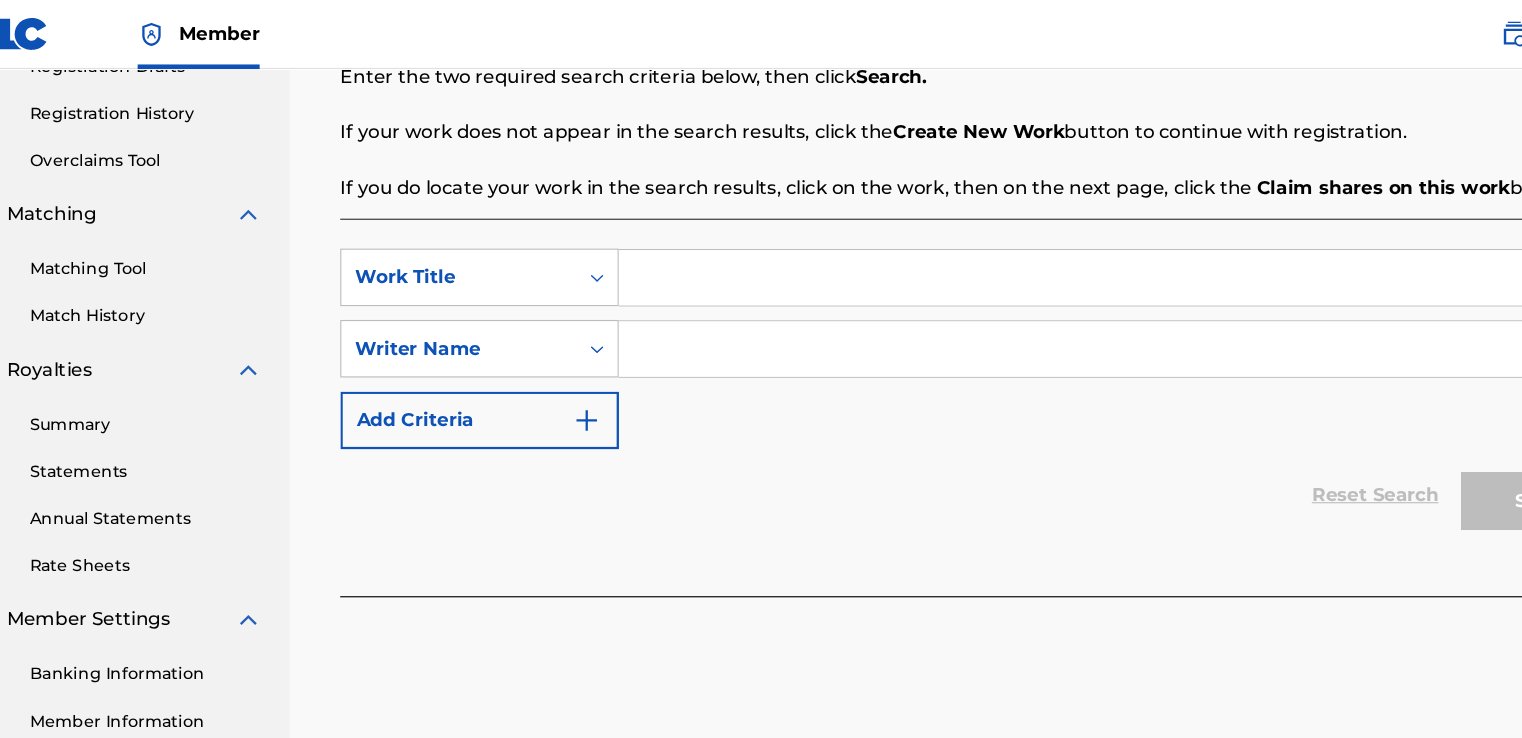 scroll, scrollTop: 358, scrollLeft: 0, axis: vertical 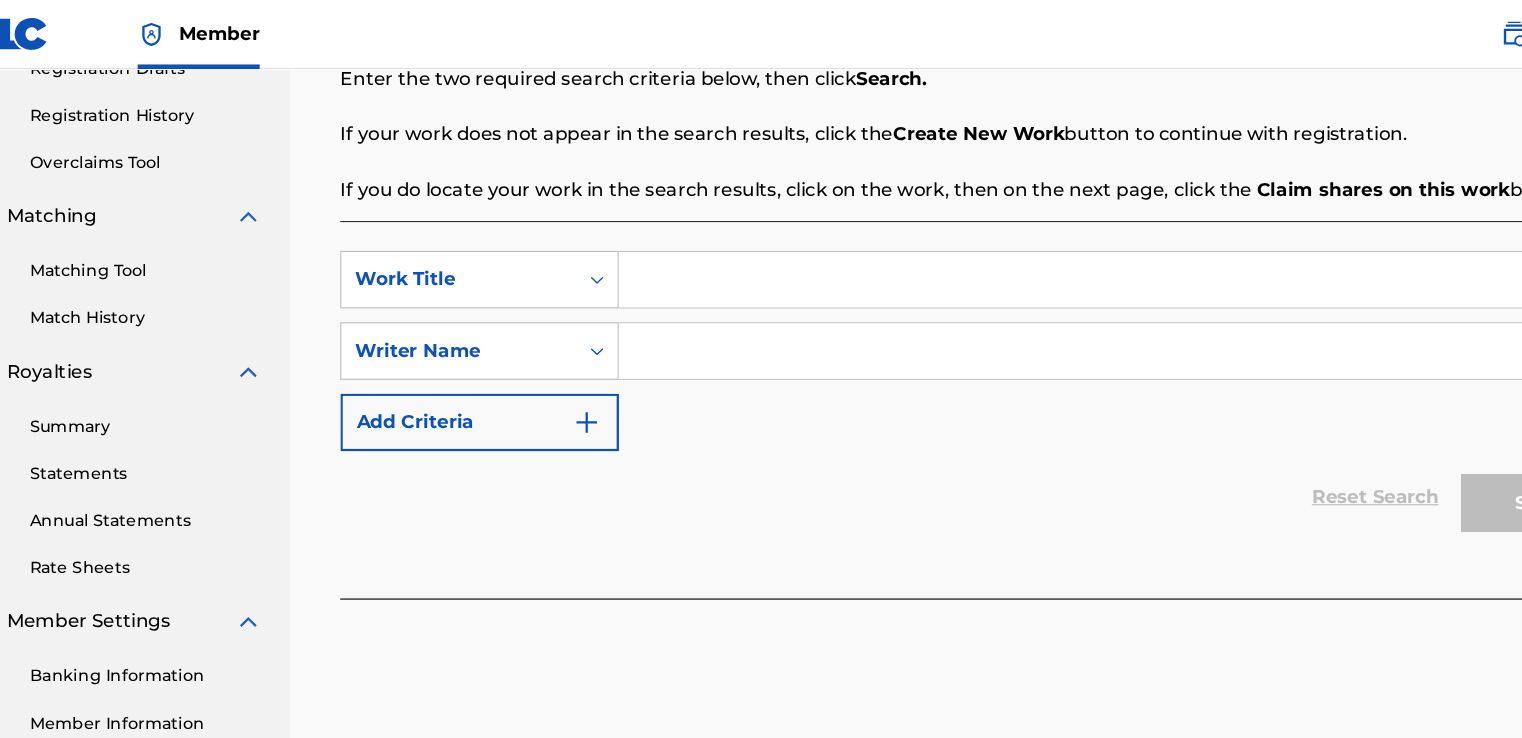 click on "Match History" at bounding box center (185, 276) 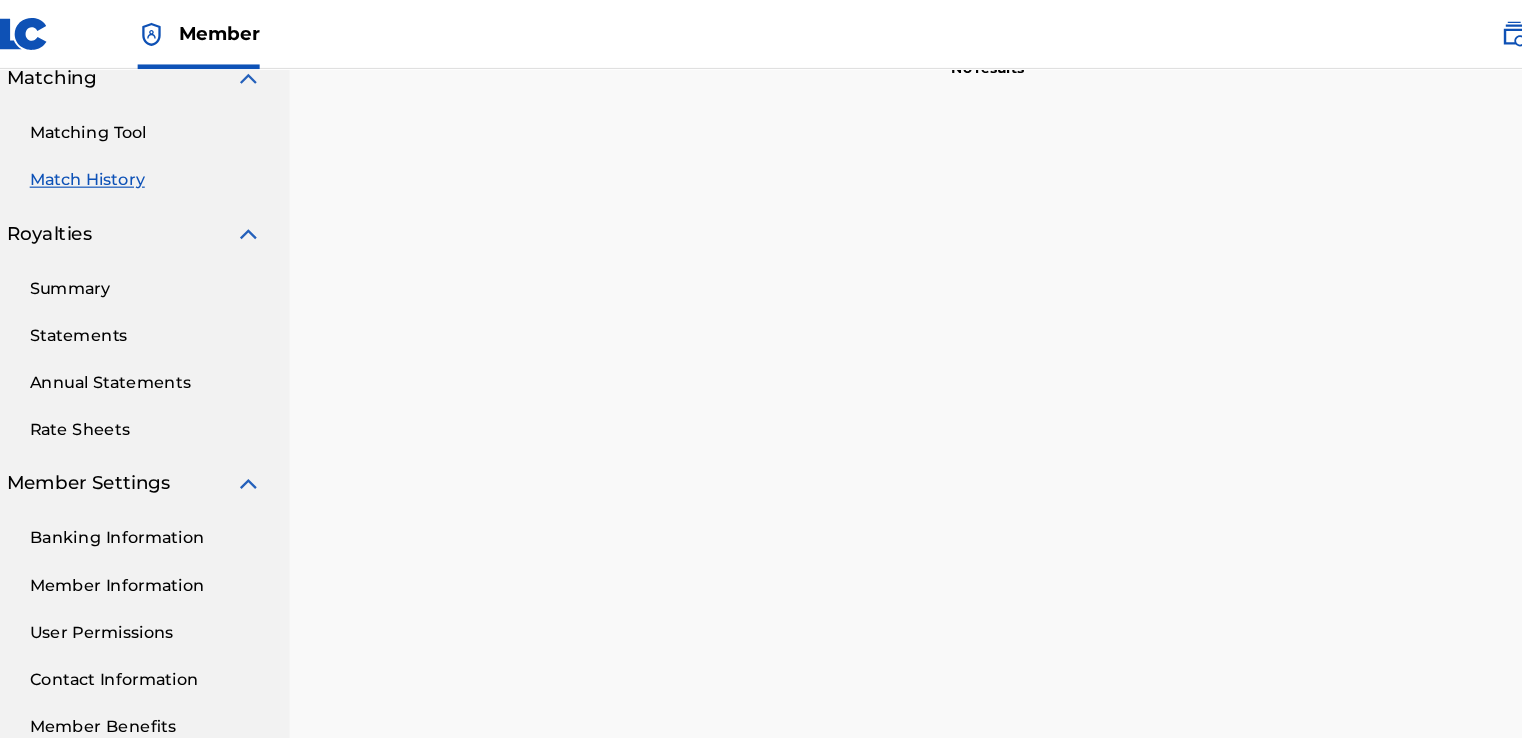 scroll, scrollTop: 438, scrollLeft: 0, axis: vertical 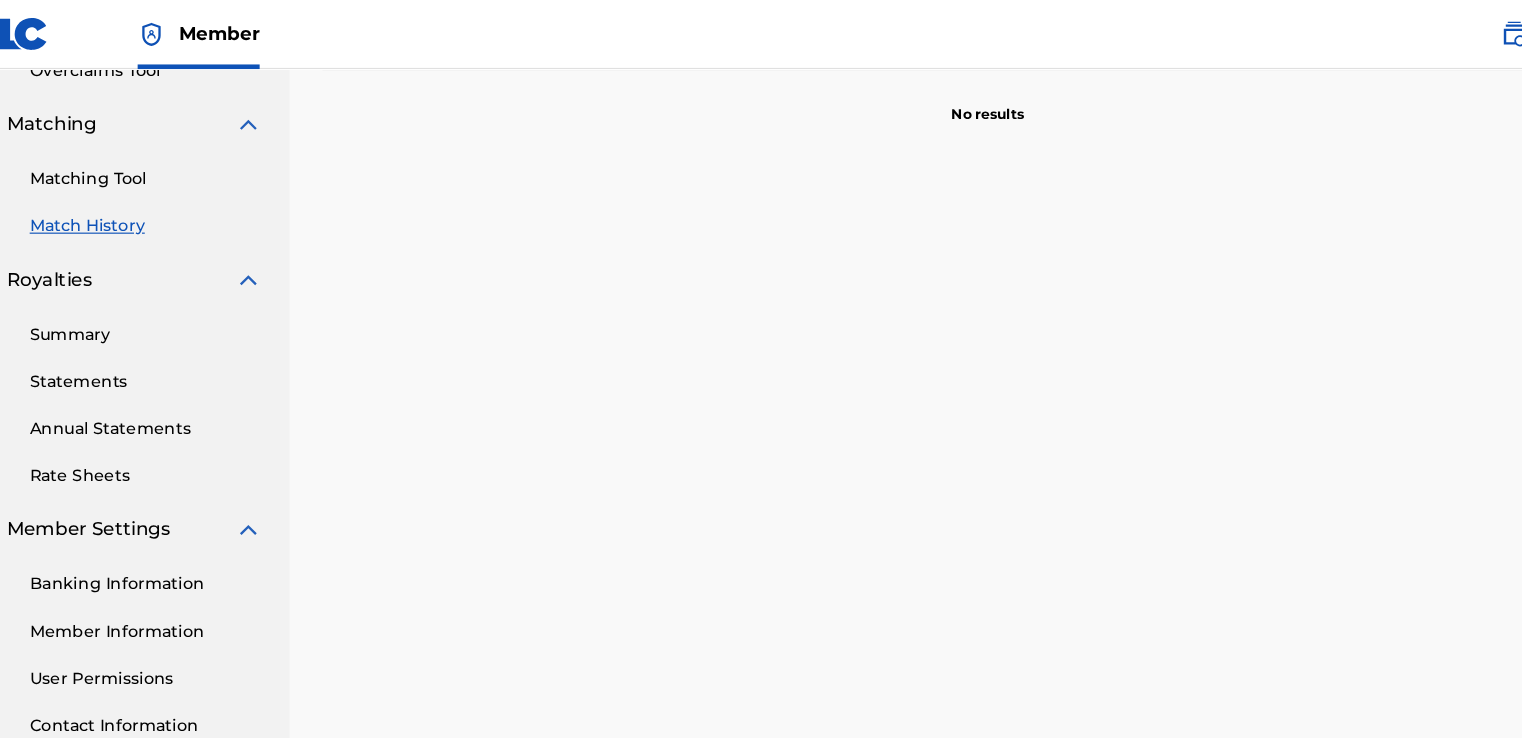 click on "Banking Information" at bounding box center (185, 507) 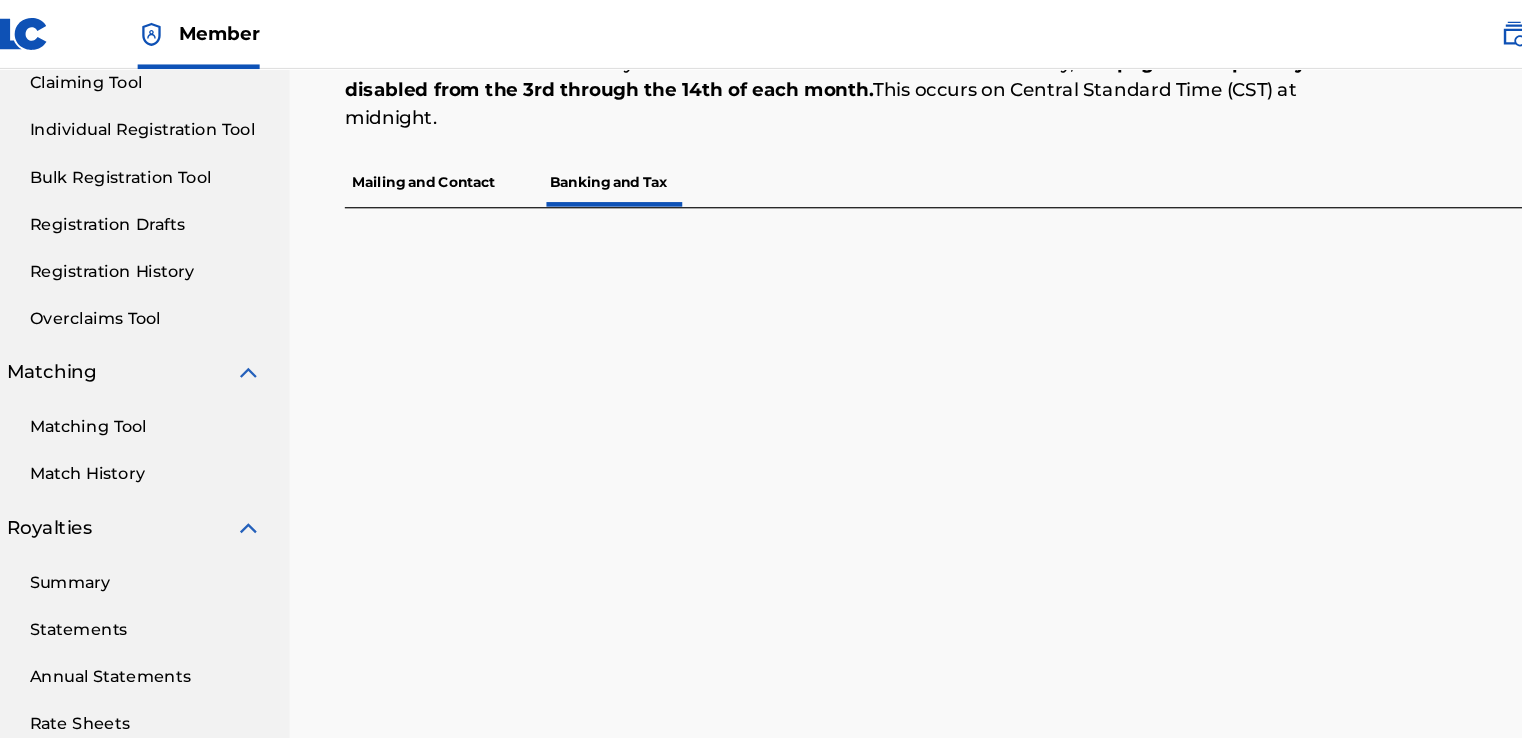 scroll, scrollTop: 0, scrollLeft: 0, axis: both 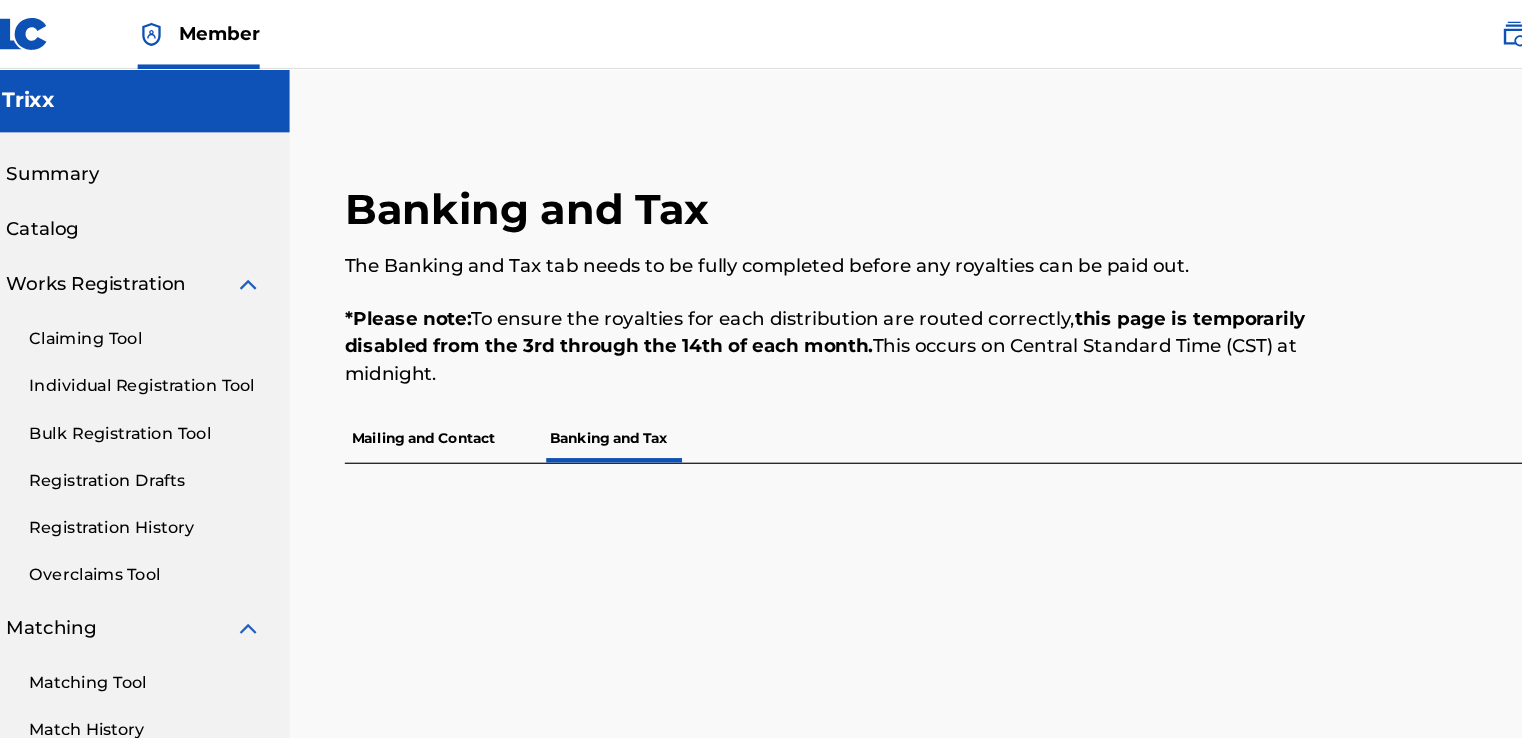 click on "Claiming Tool" at bounding box center [185, 294] 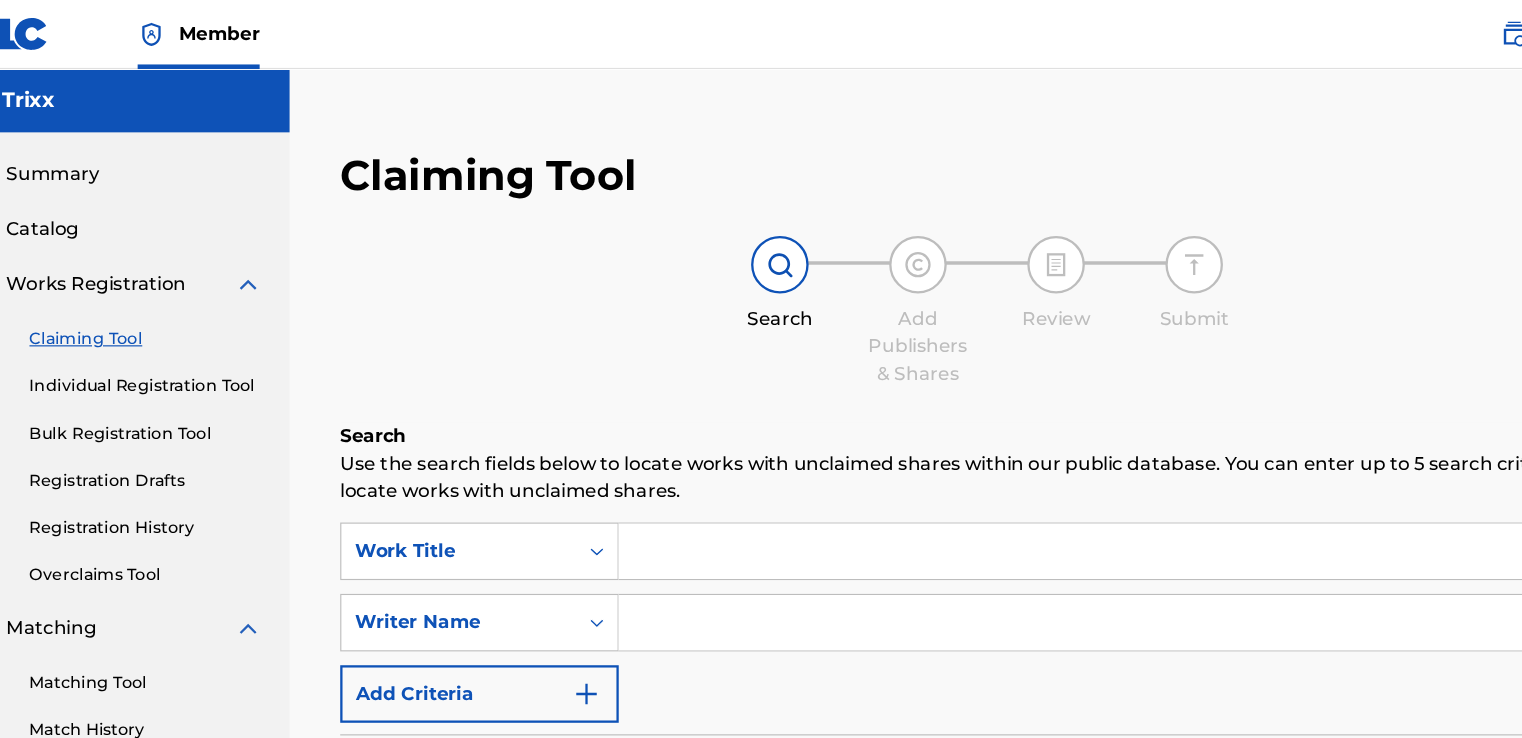 click on "Individual Registration Tool" at bounding box center (185, 335) 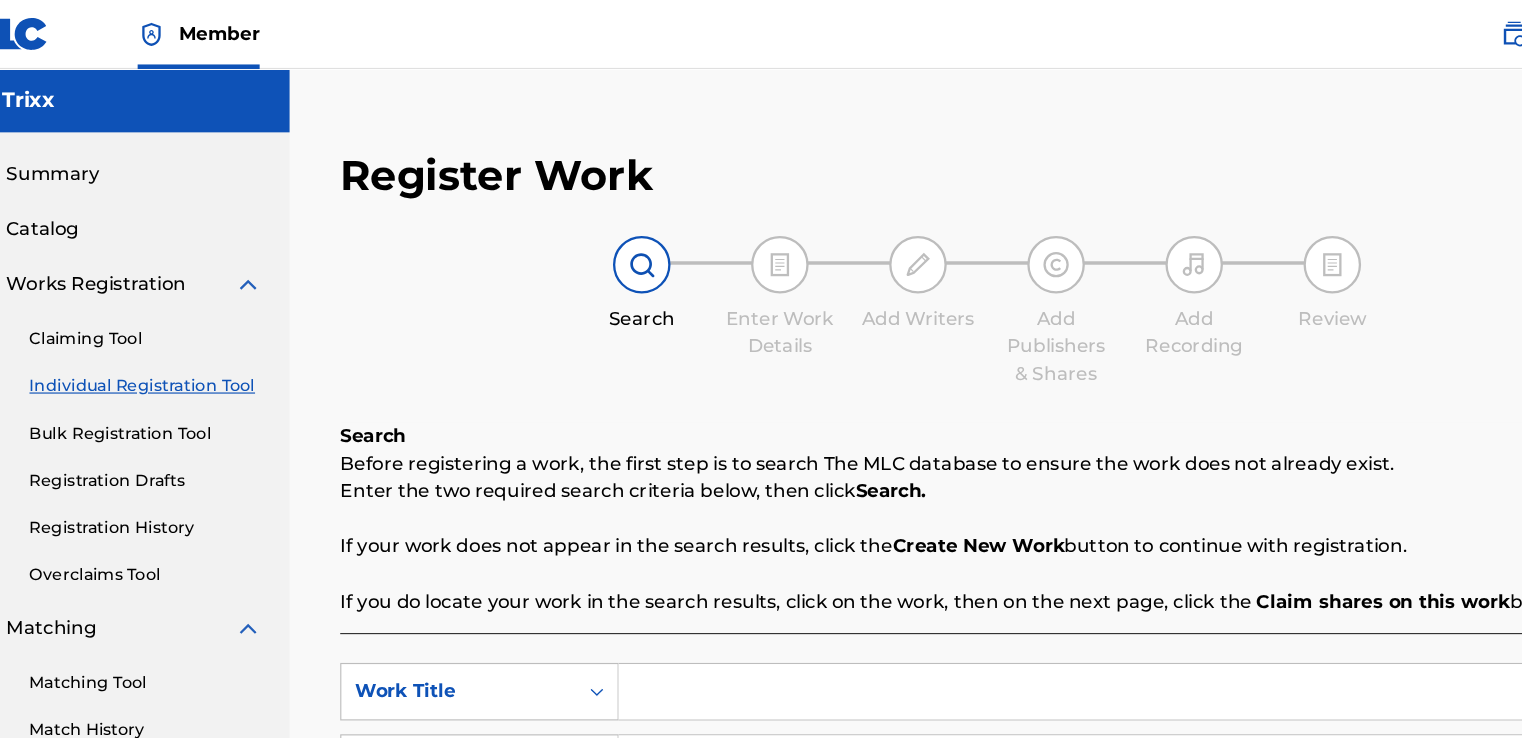 click on "Catalog" at bounding box center [95, 199] 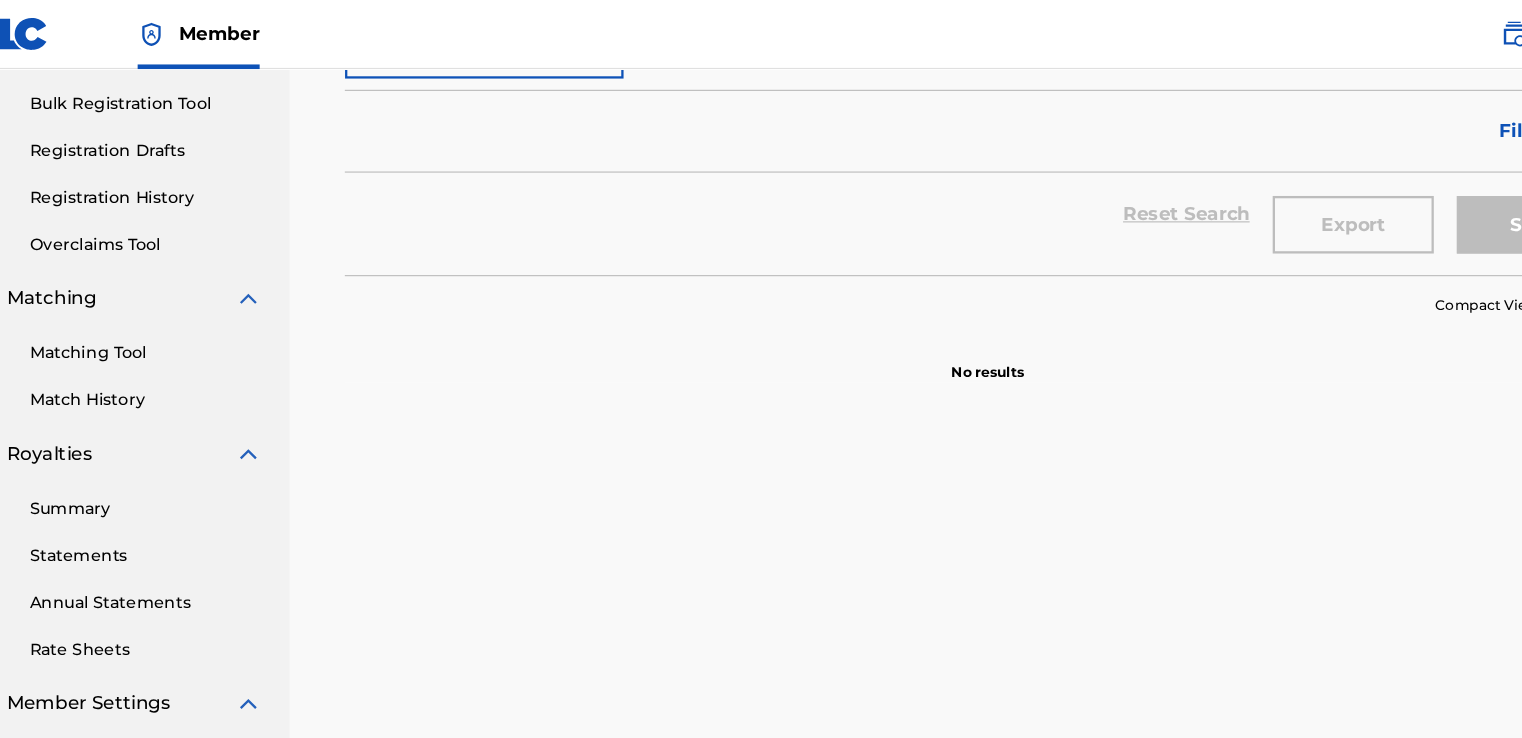 scroll, scrollTop: 80, scrollLeft: 0, axis: vertical 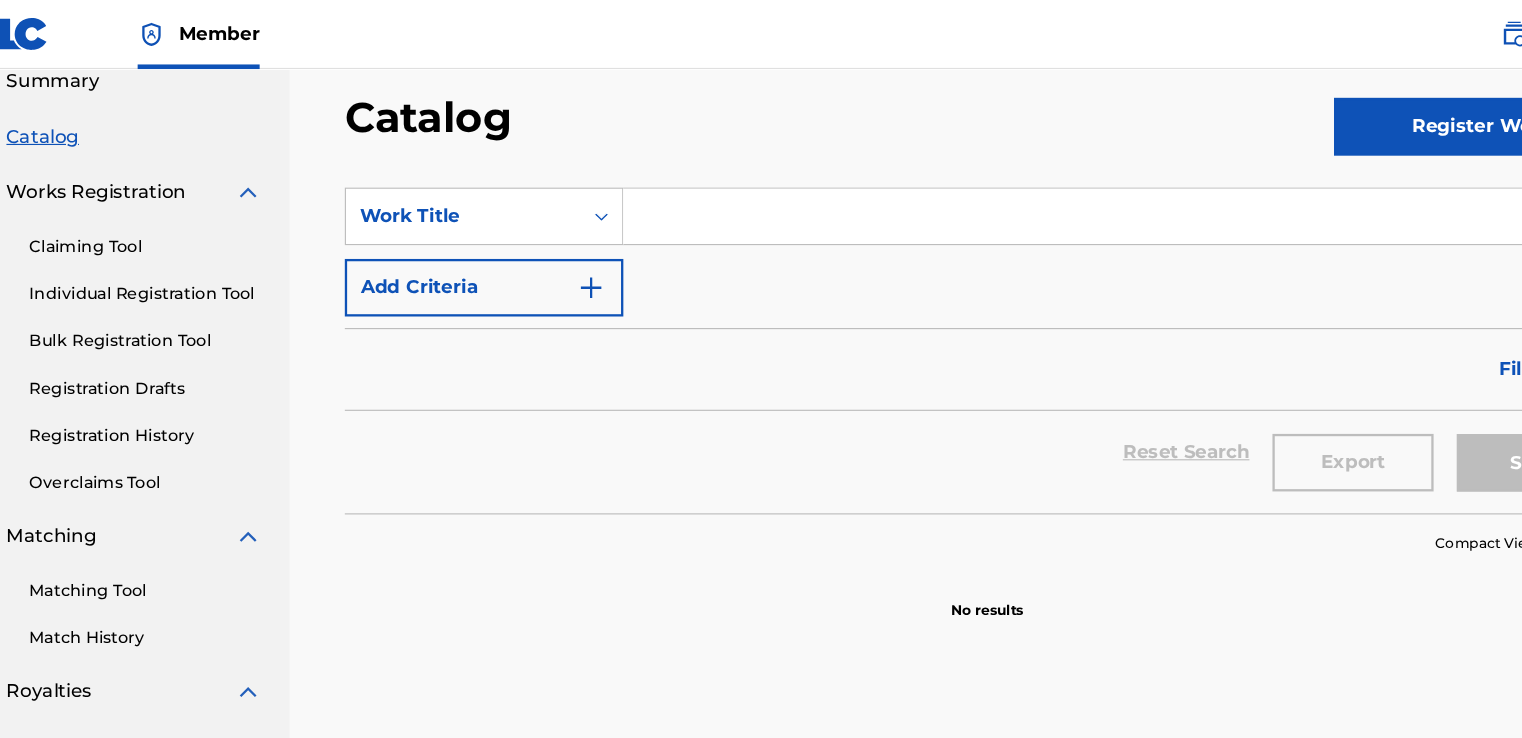 click on "Registration History" at bounding box center [185, 378] 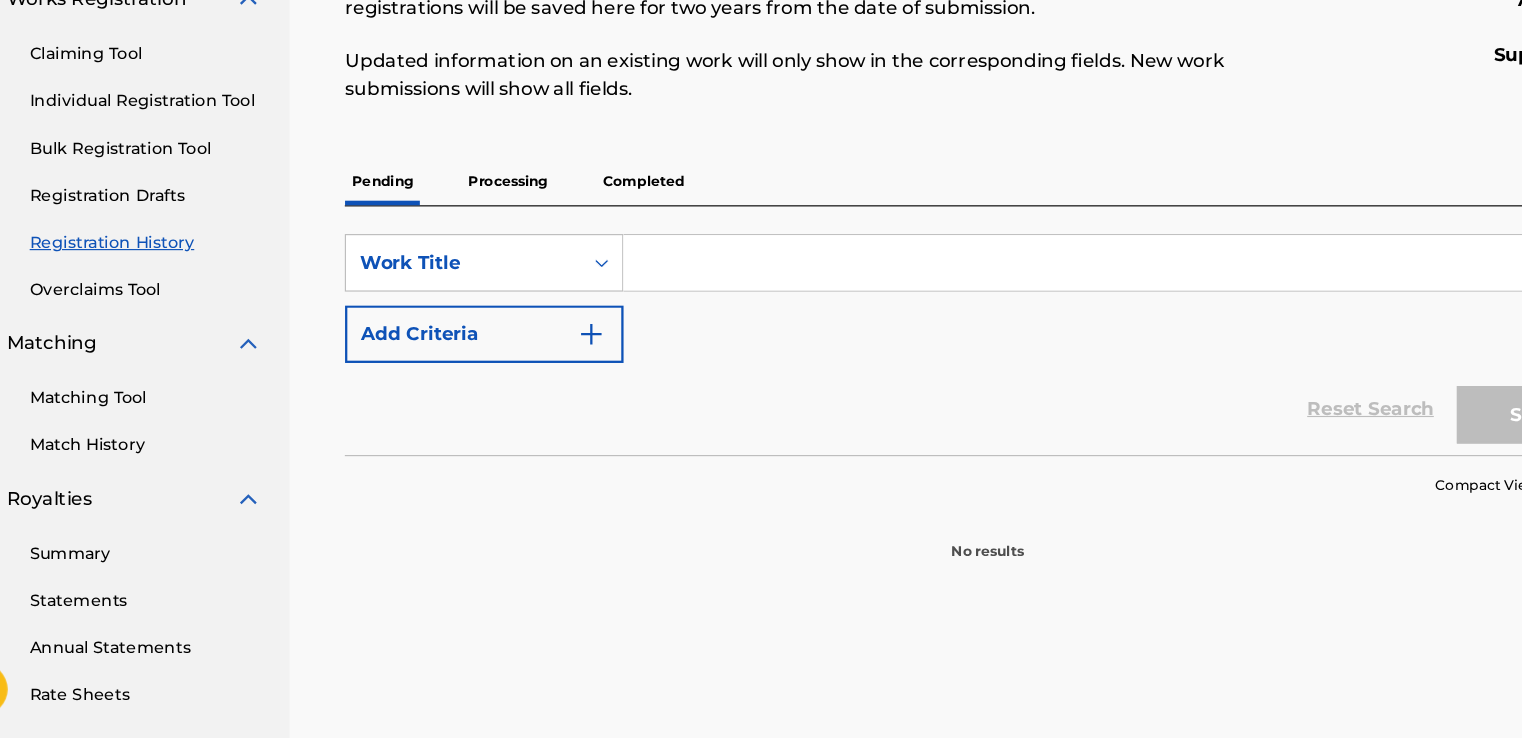 scroll, scrollTop: 183, scrollLeft: 0, axis: vertical 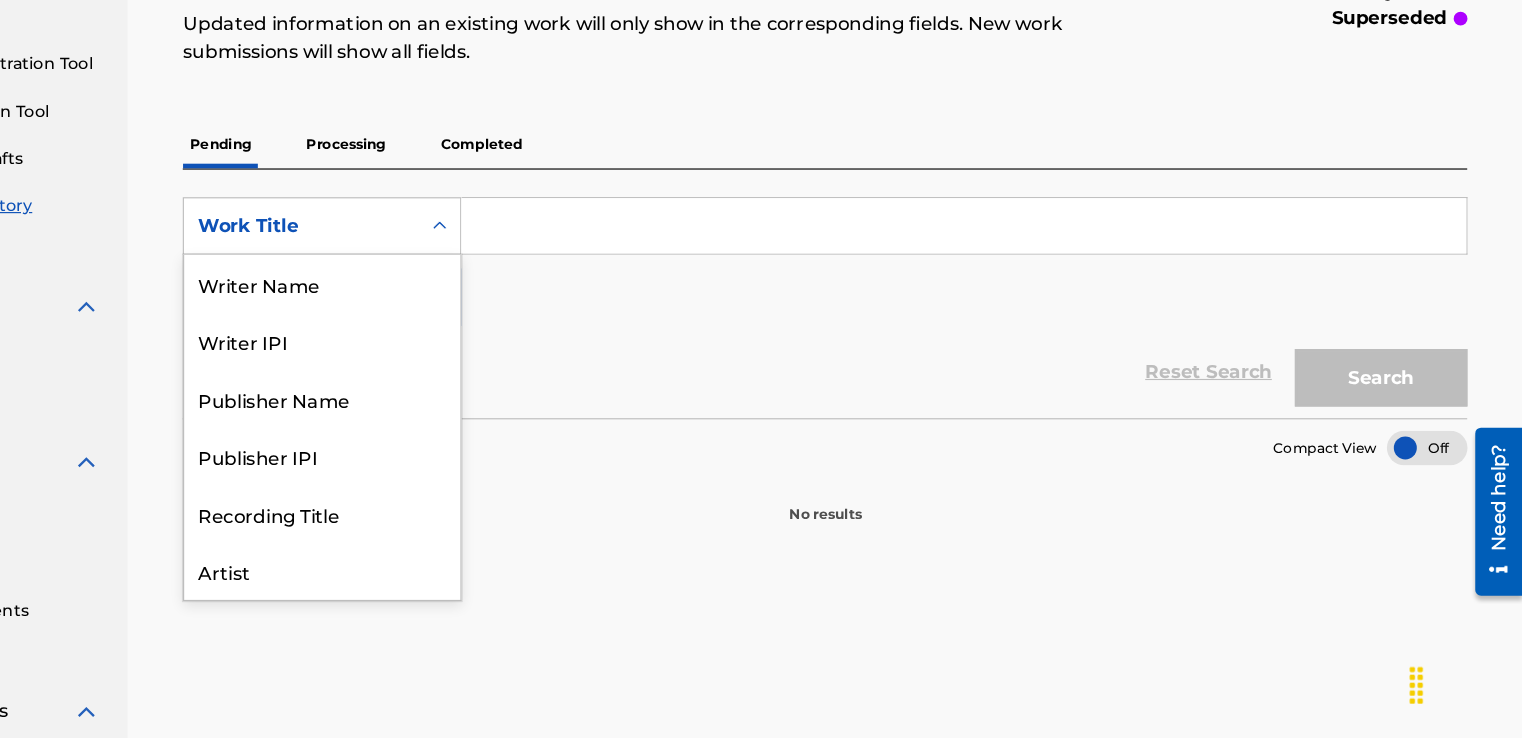 click 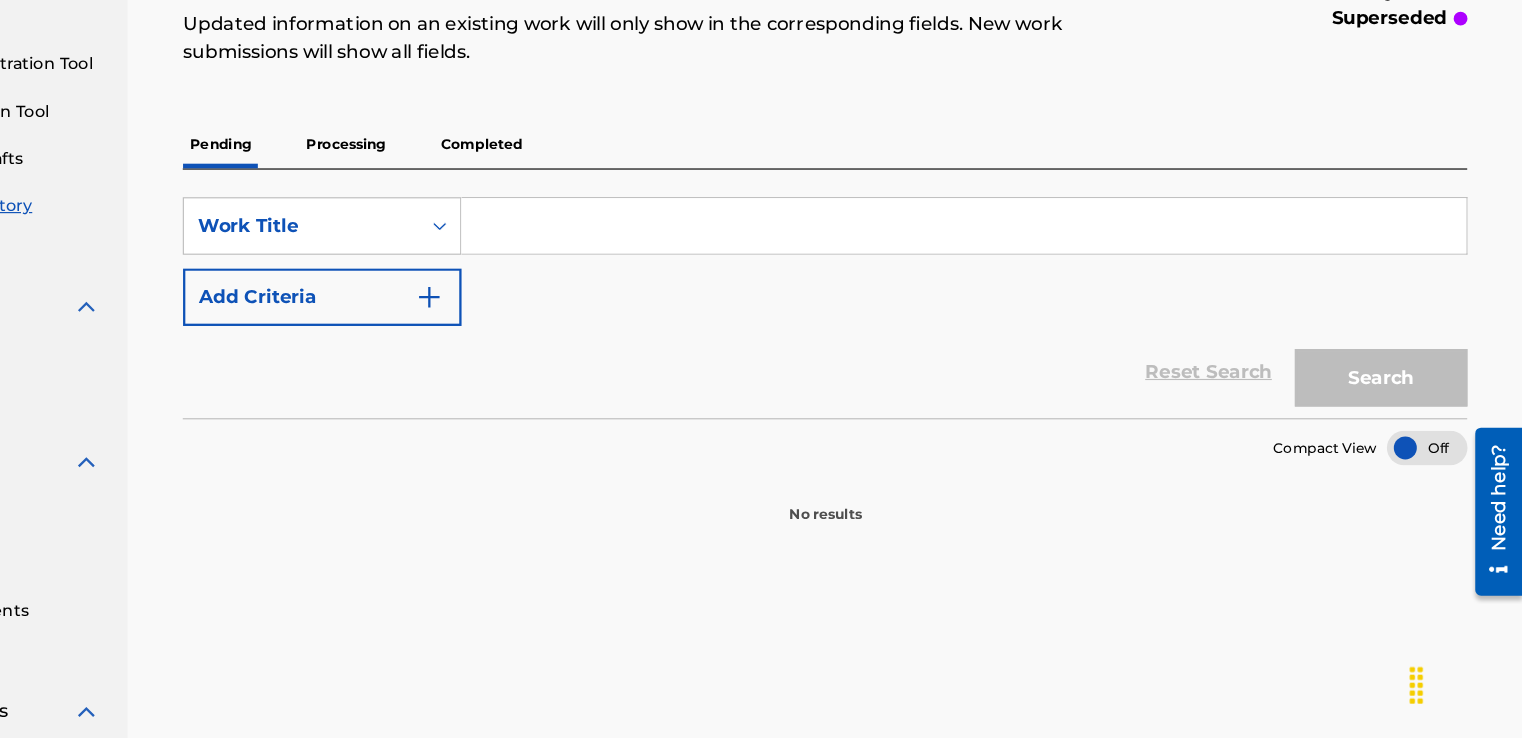 click on "Compact View" at bounding box center (916, 480) 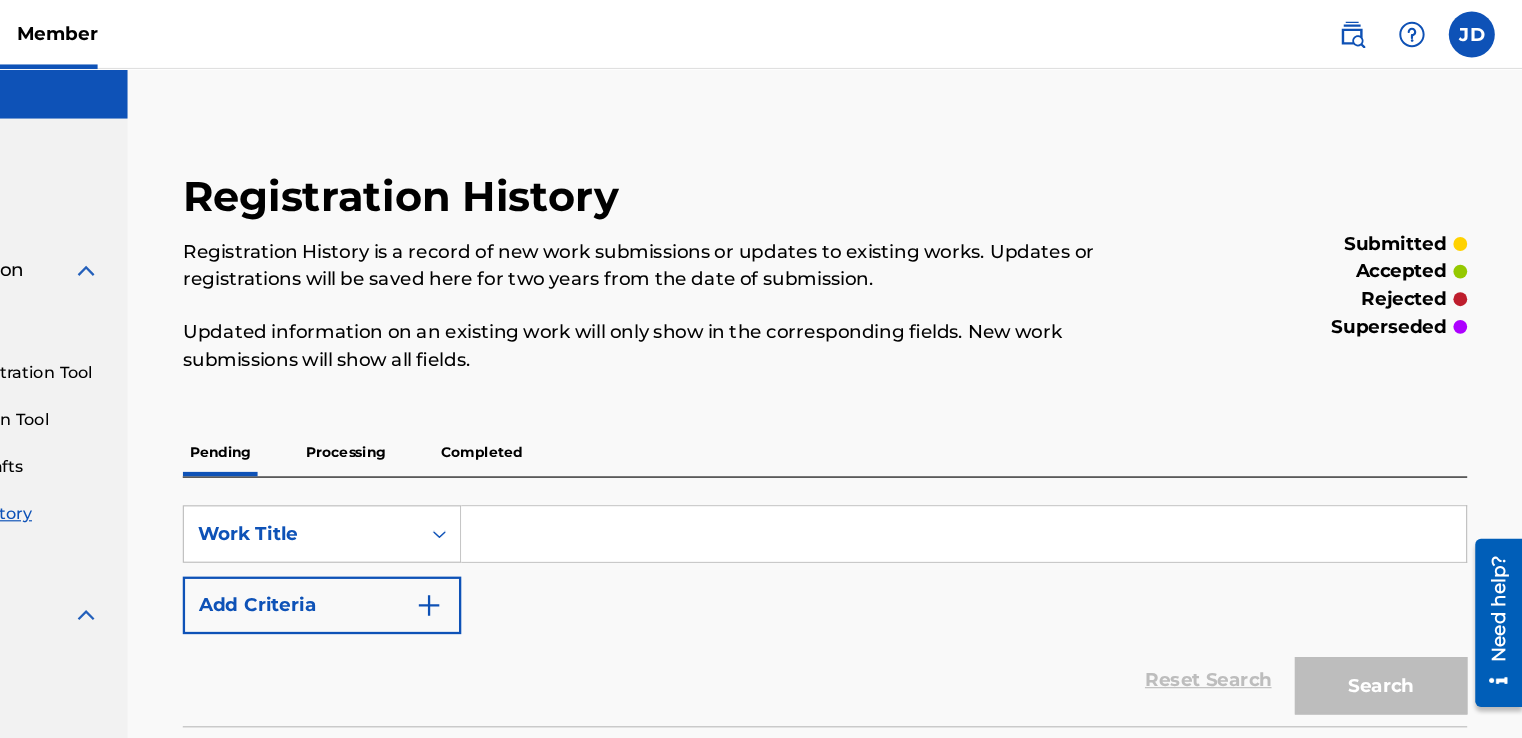 scroll, scrollTop: 0, scrollLeft: 0, axis: both 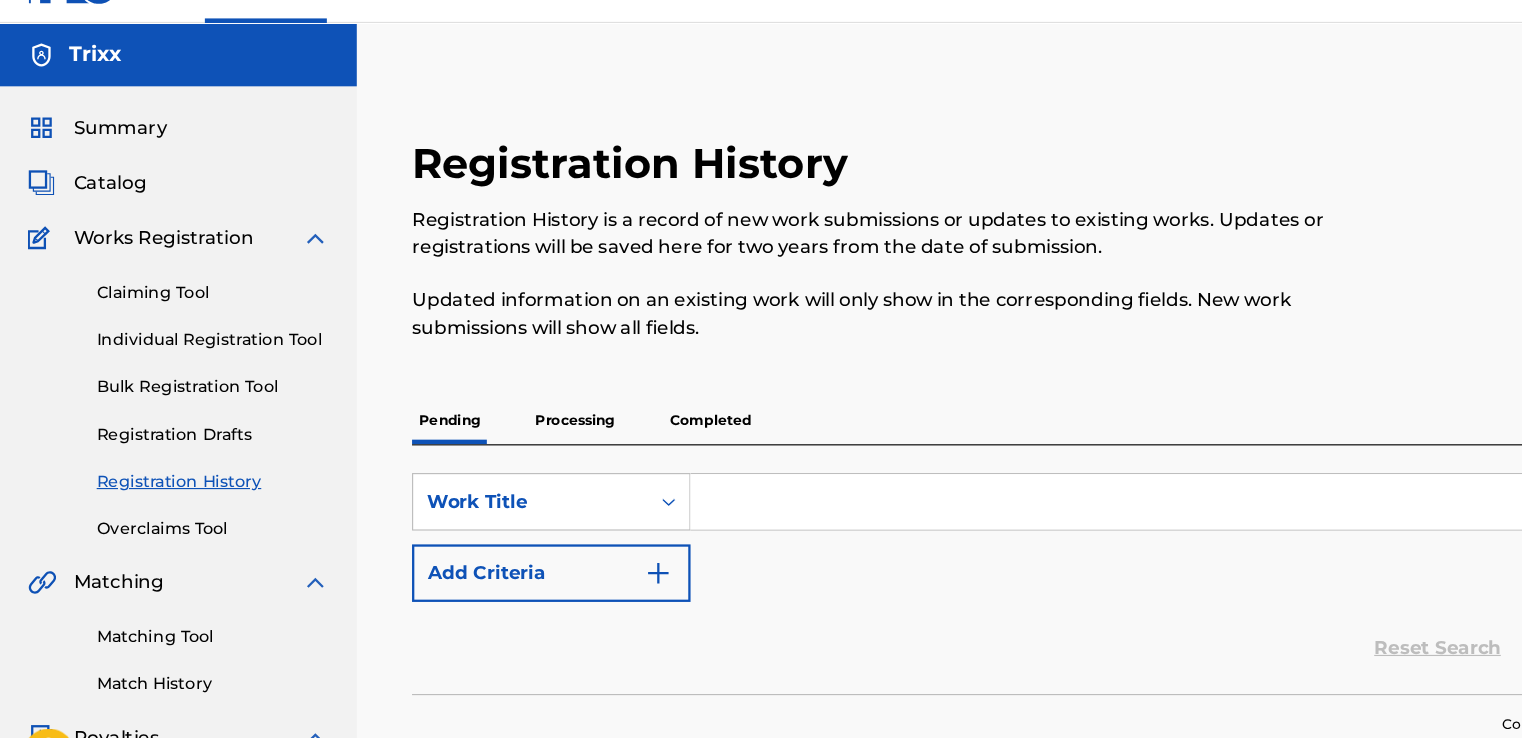 click on "Processing" at bounding box center [499, 405] 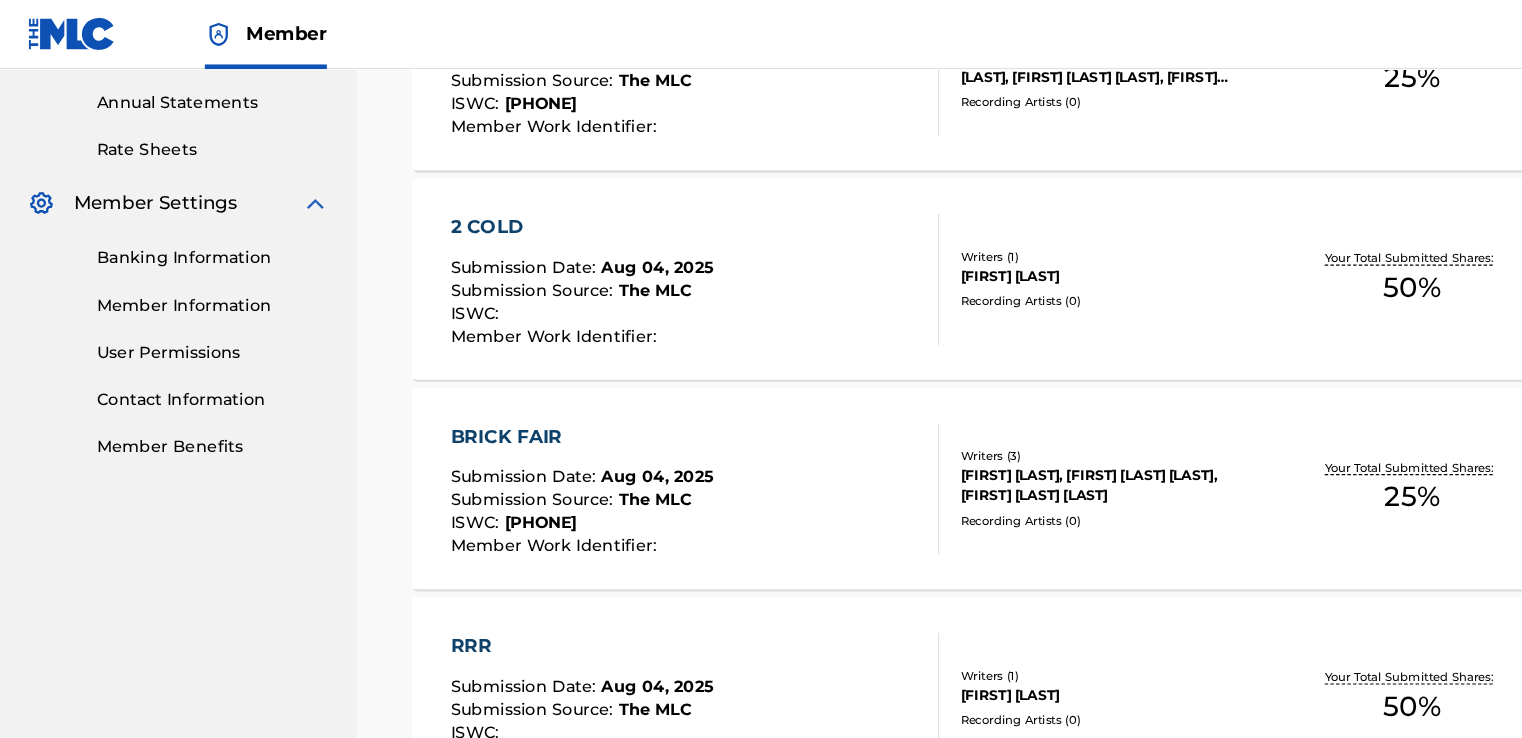 scroll, scrollTop: 643, scrollLeft: 0, axis: vertical 